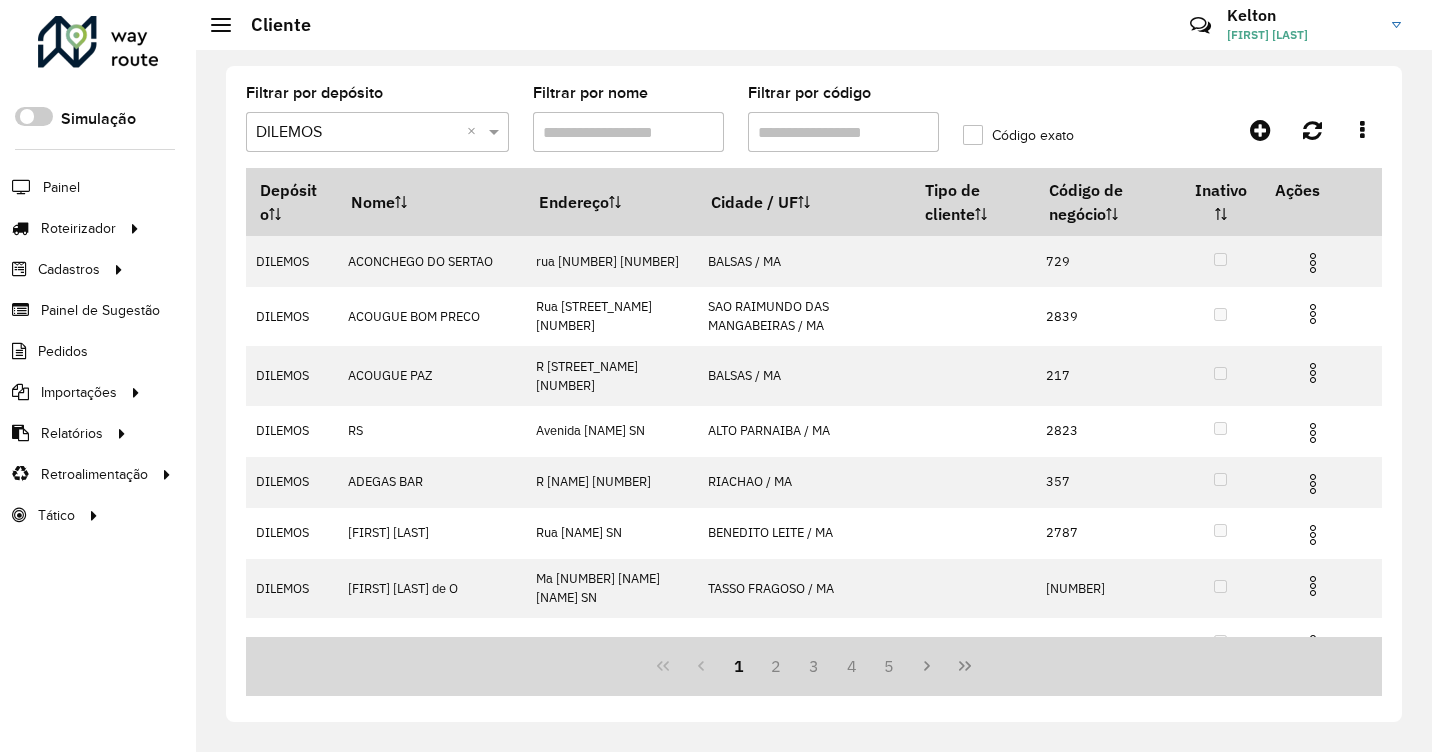 scroll, scrollTop: 0, scrollLeft: 0, axis: both 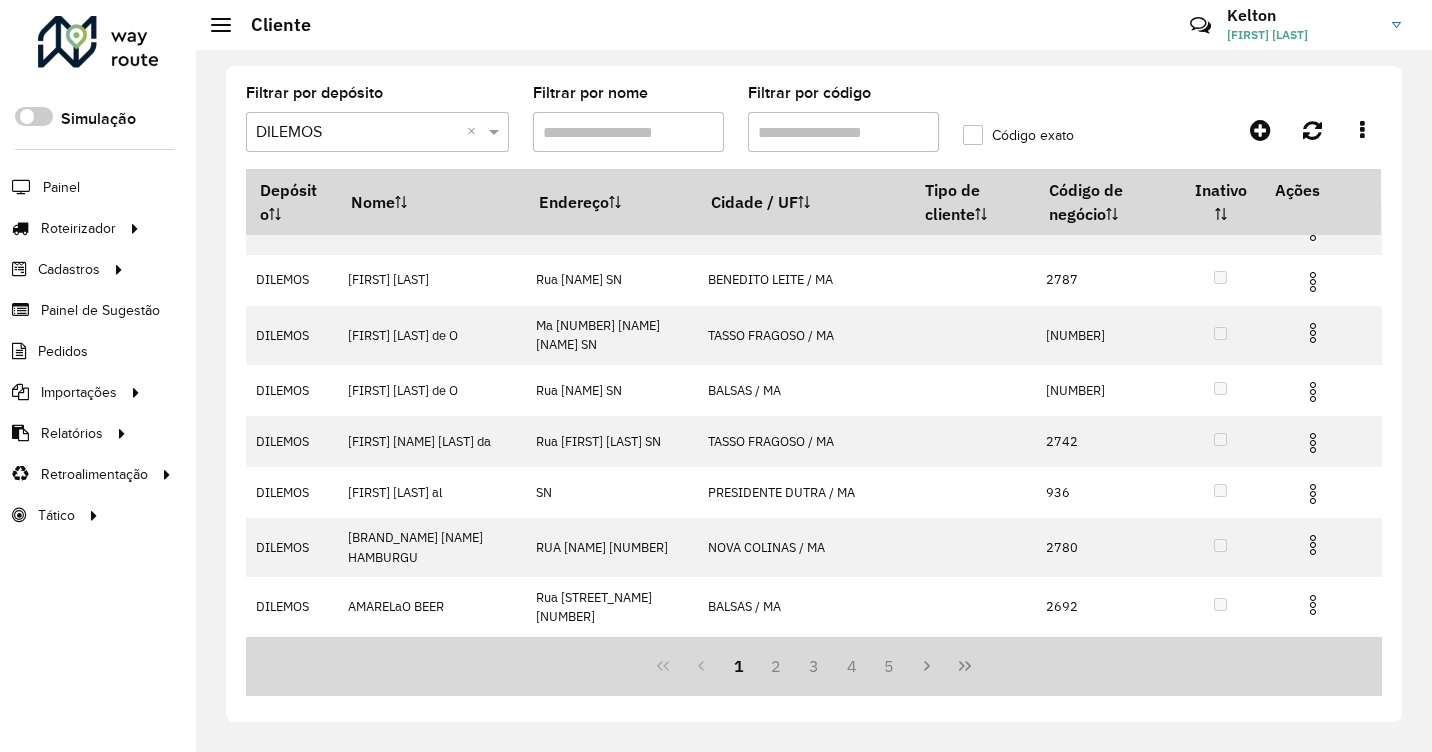 click on "Filtrar por código" at bounding box center [843, 132] 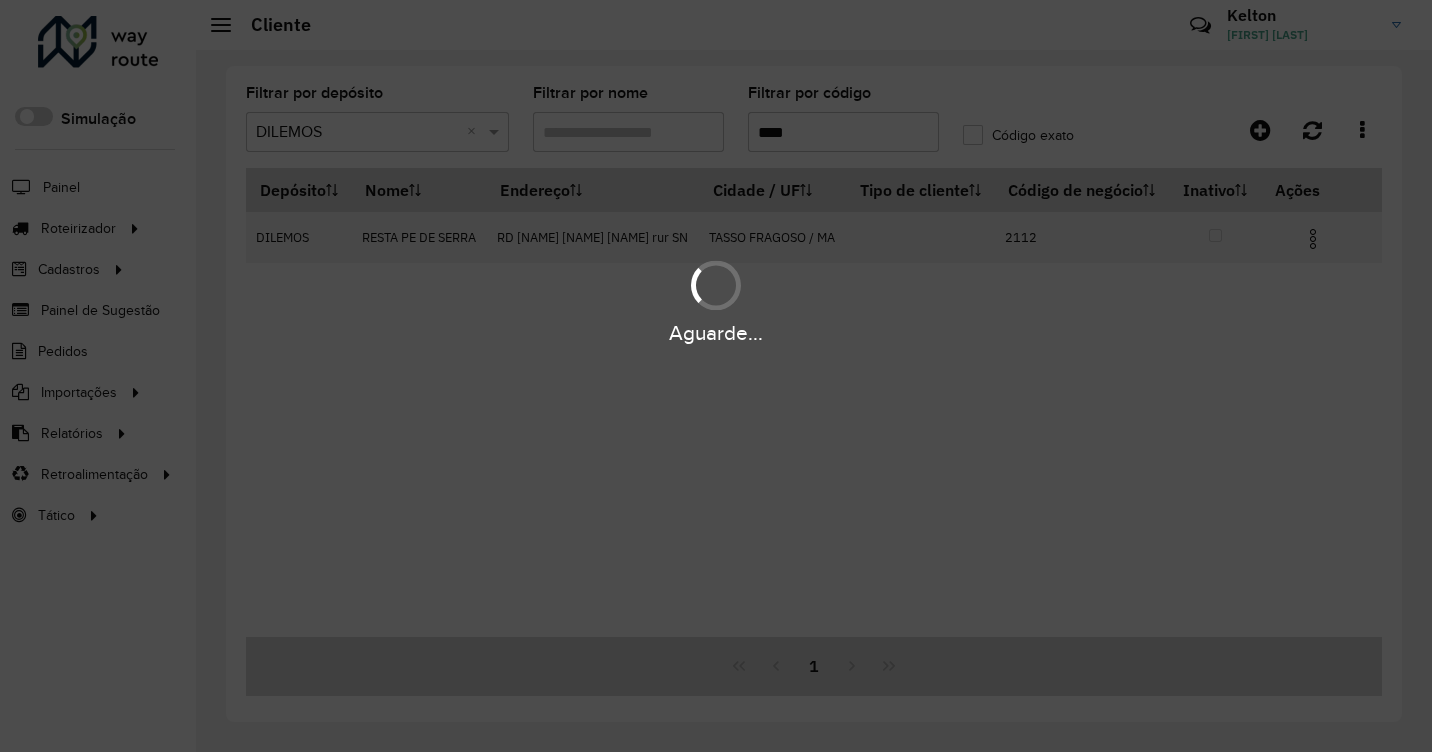 scroll, scrollTop: 0, scrollLeft: 0, axis: both 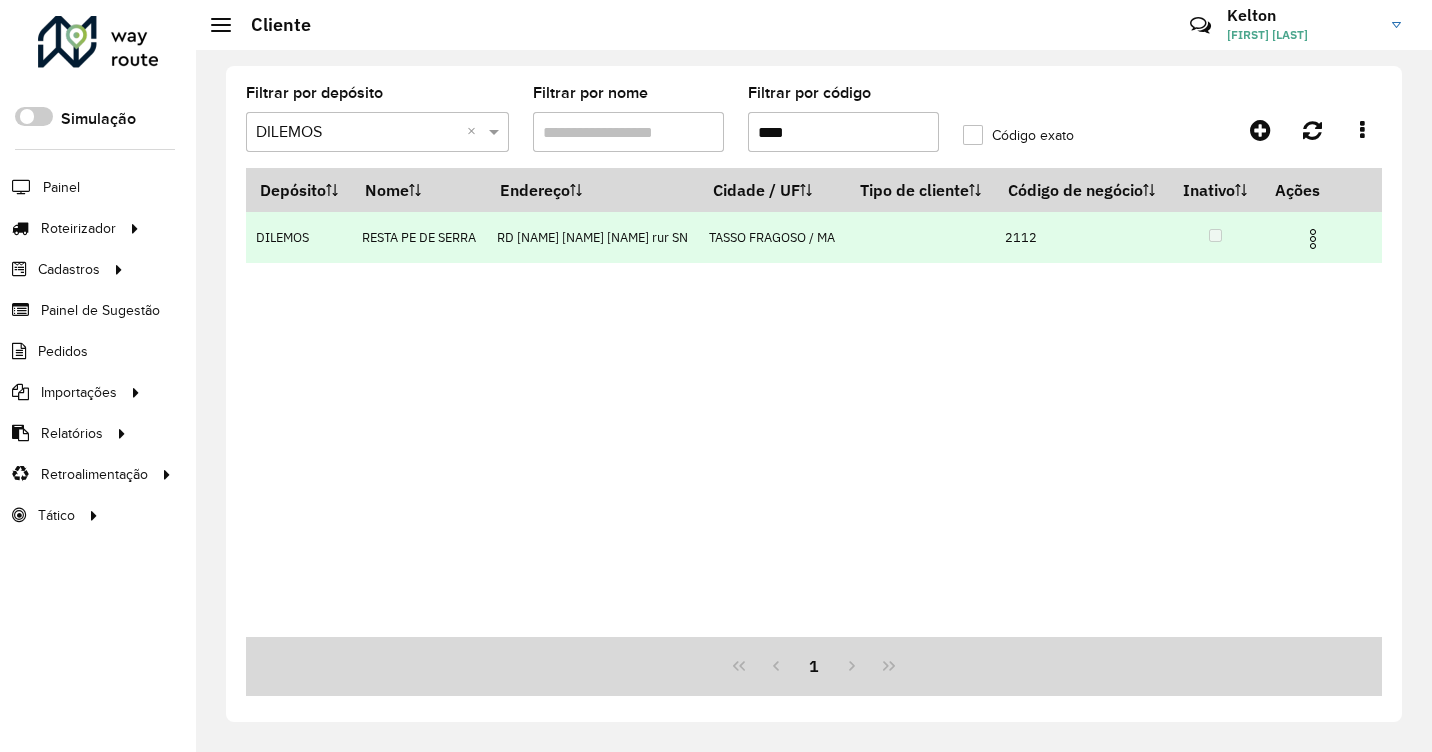 type on "****" 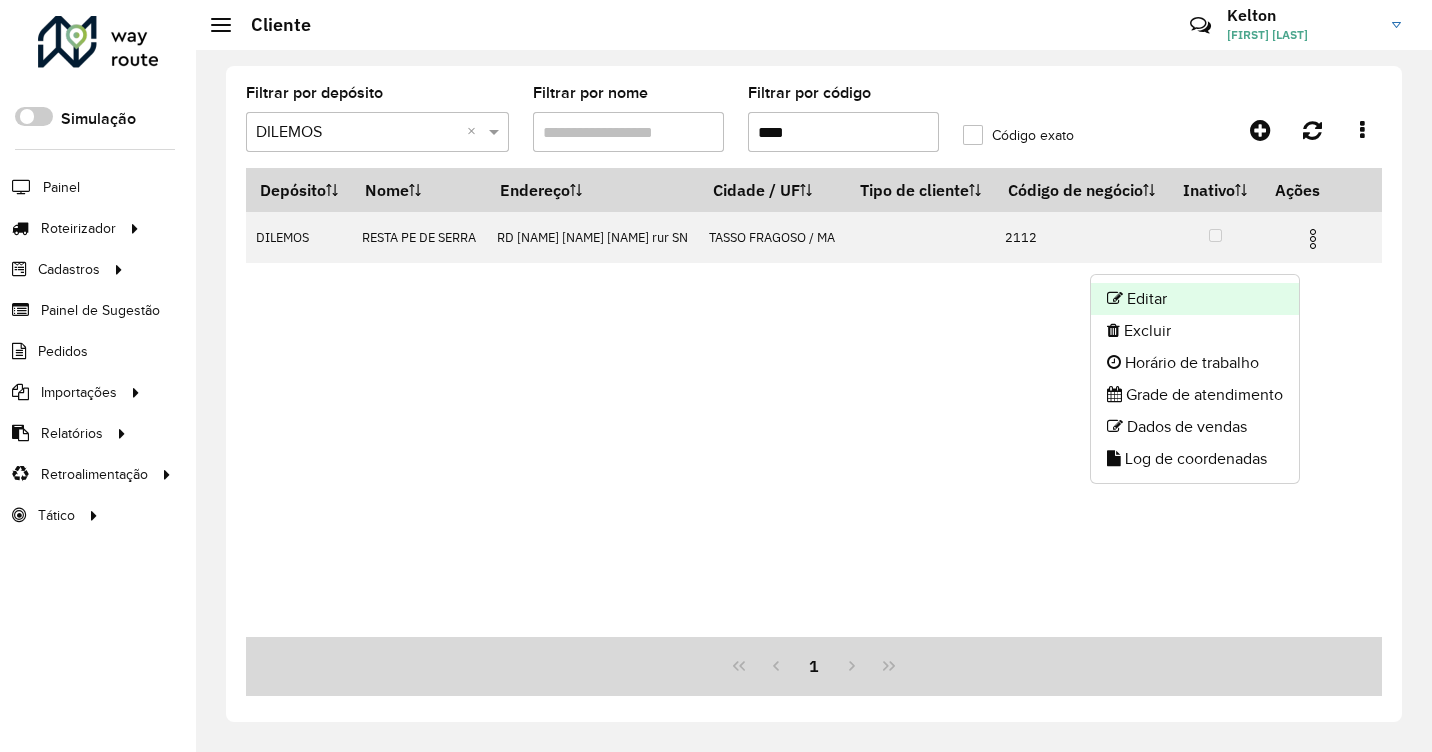 click on "Editar" 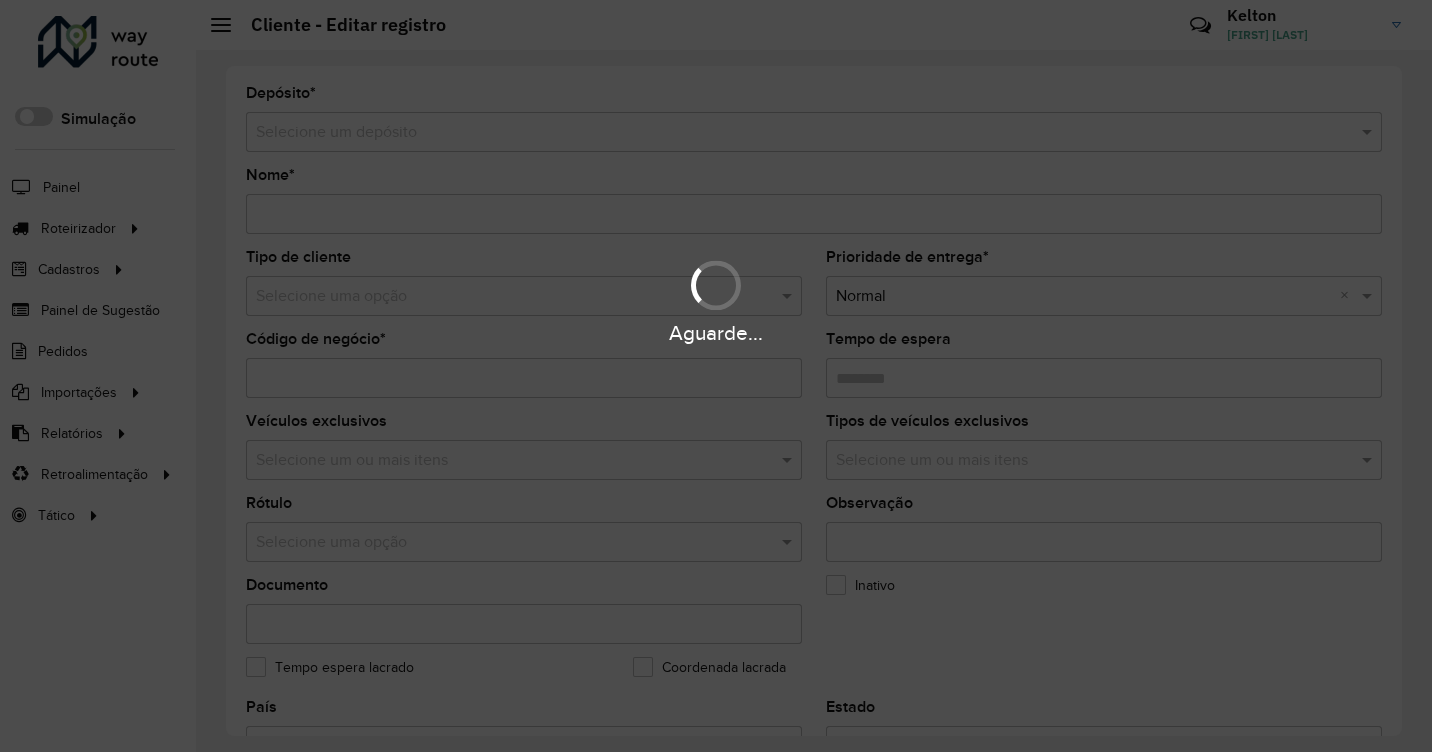 type on "**********" 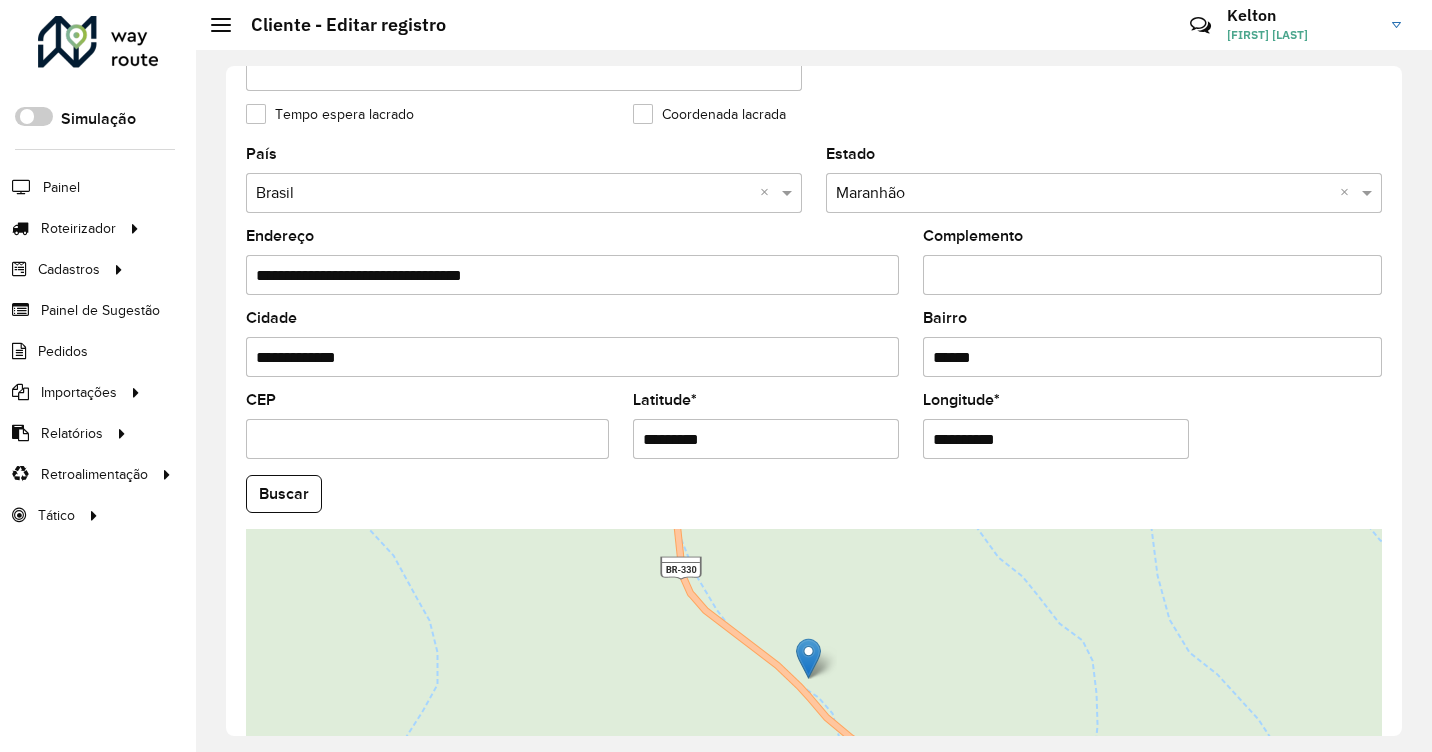 scroll, scrollTop: 736, scrollLeft: 0, axis: vertical 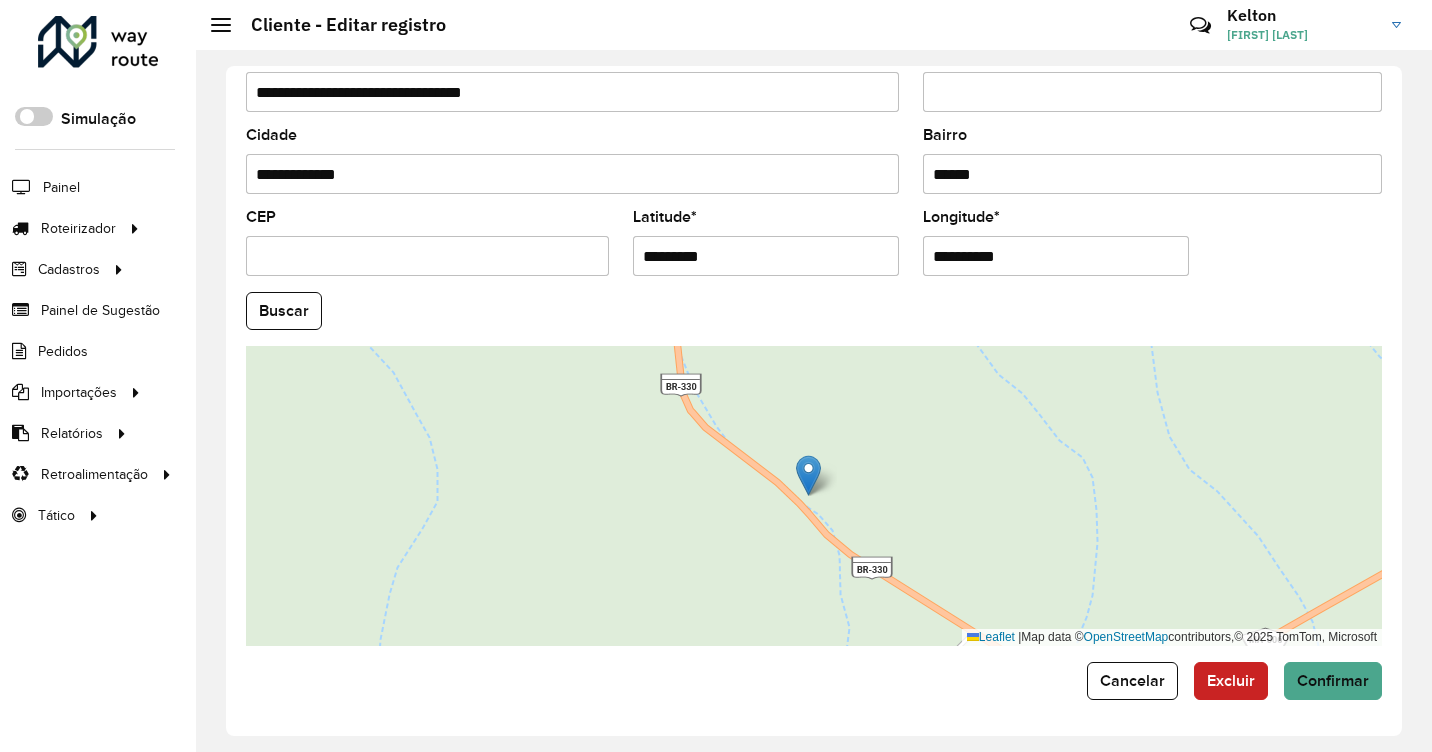 drag, startPoint x: 738, startPoint y: 253, endPoint x: 485, endPoint y: 246, distance: 253.09682 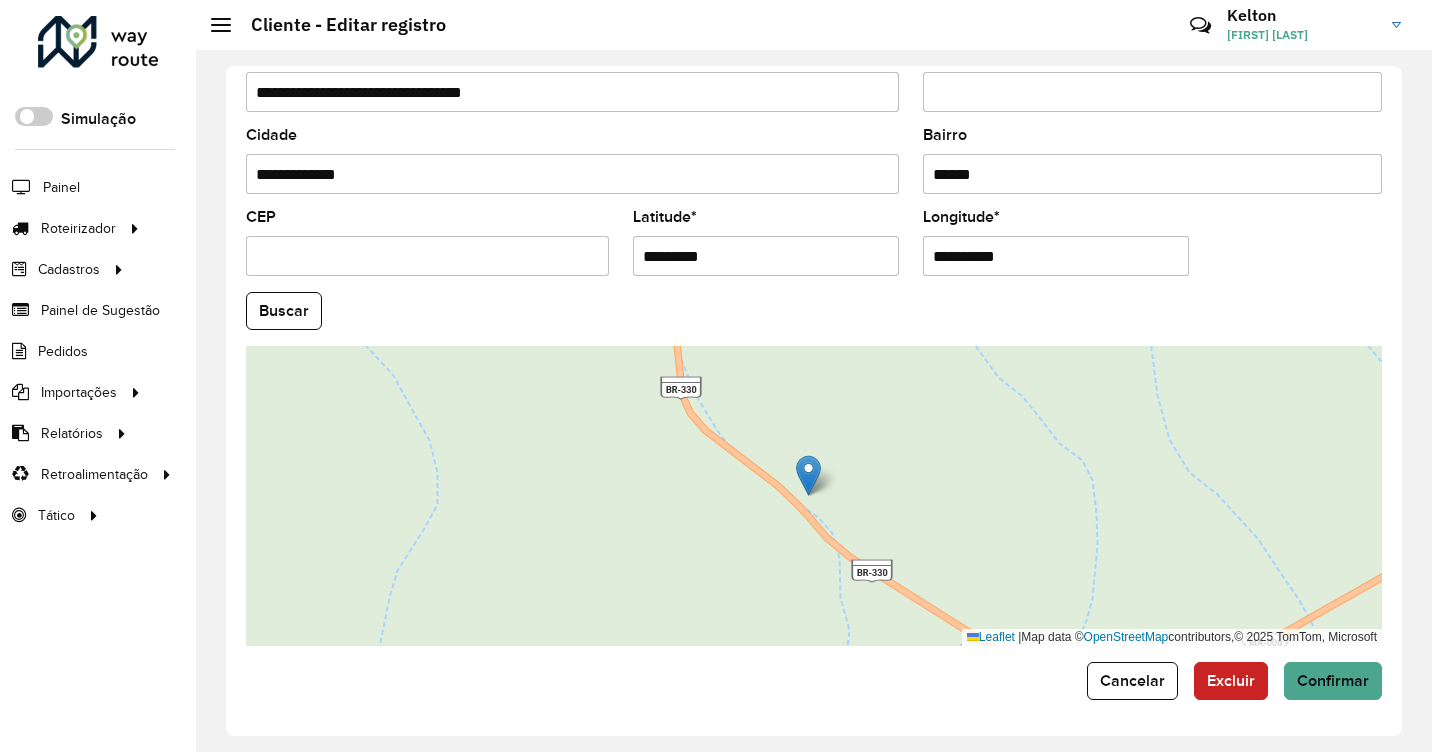 drag, startPoint x: 1042, startPoint y: 245, endPoint x: 836, endPoint y: 258, distance: 206.40979 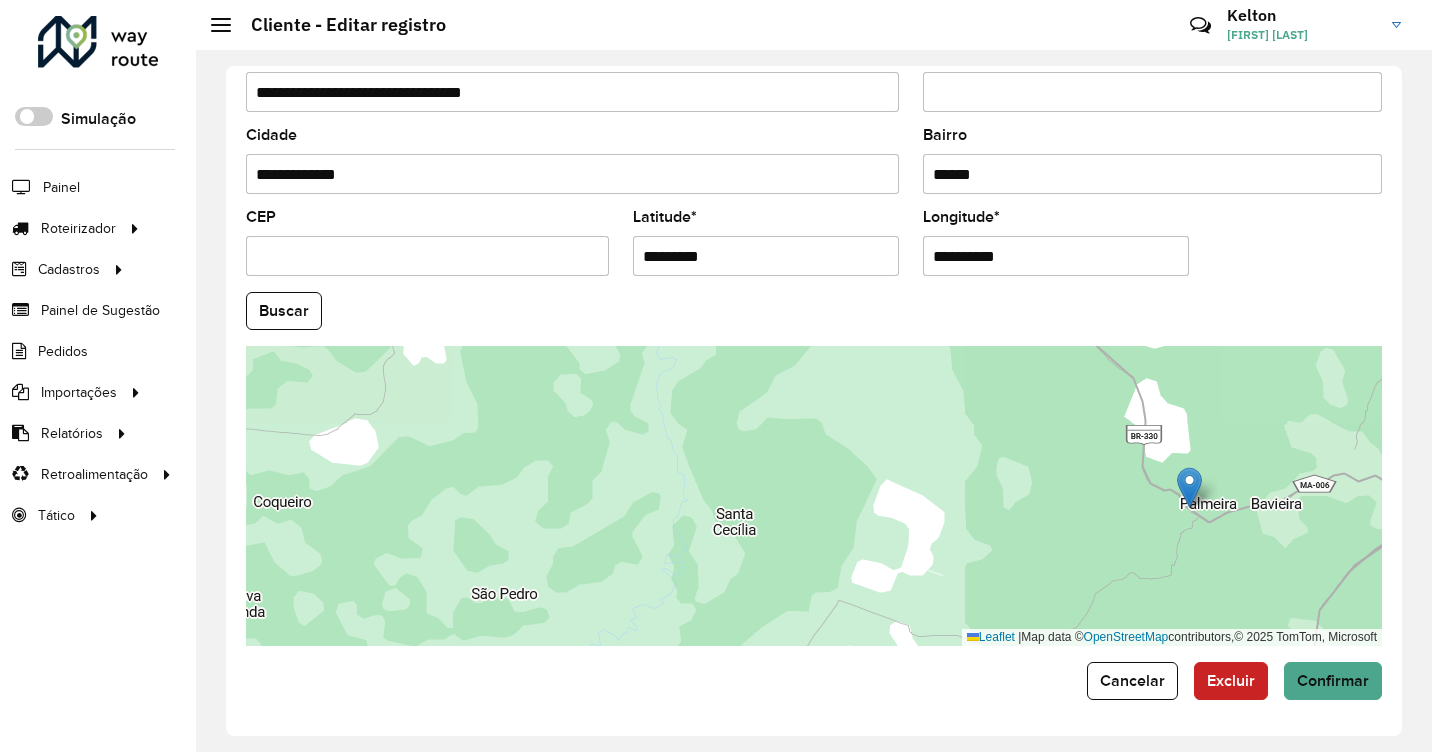 type on "**********" 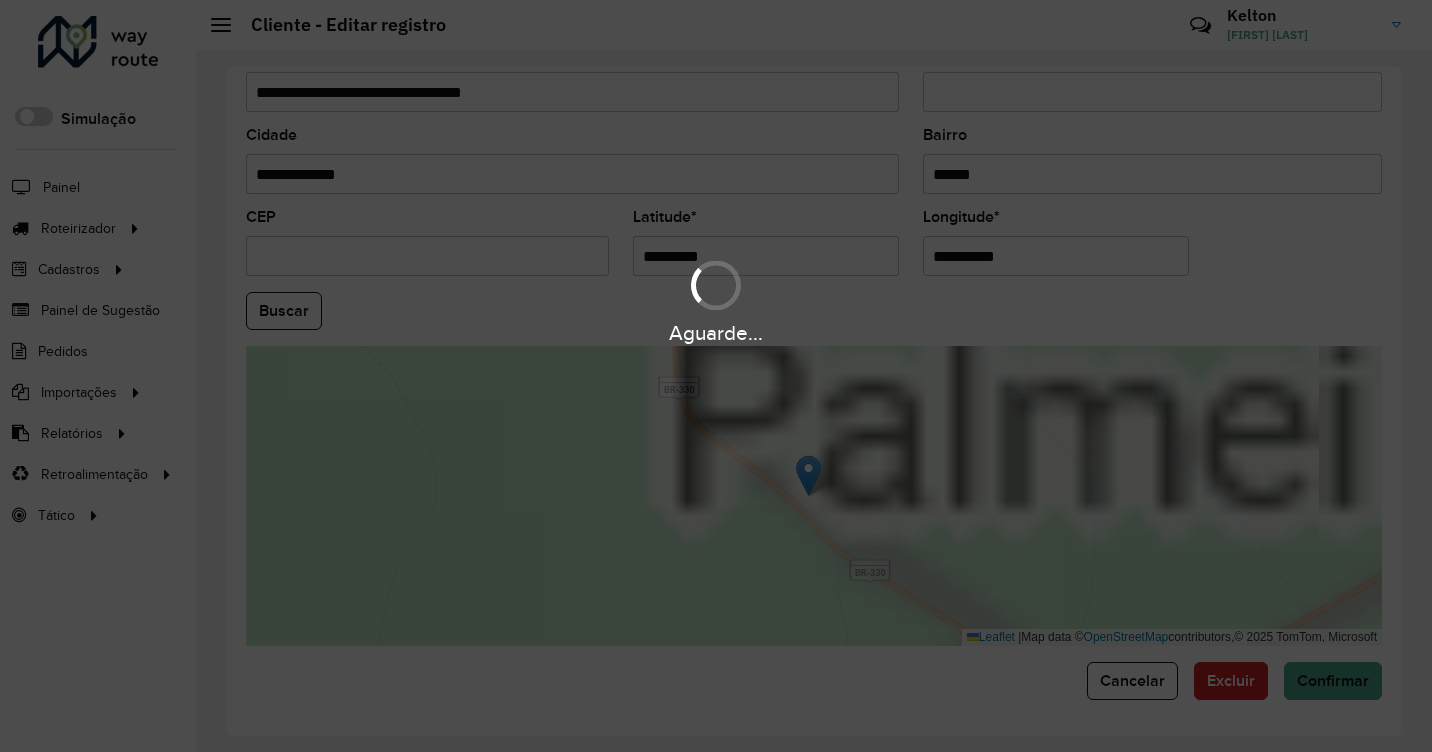 drag, startPoint x: 1274, startPoint y: 560, endPoint x: 1026, endPoint y: 471, distance: 263.48624 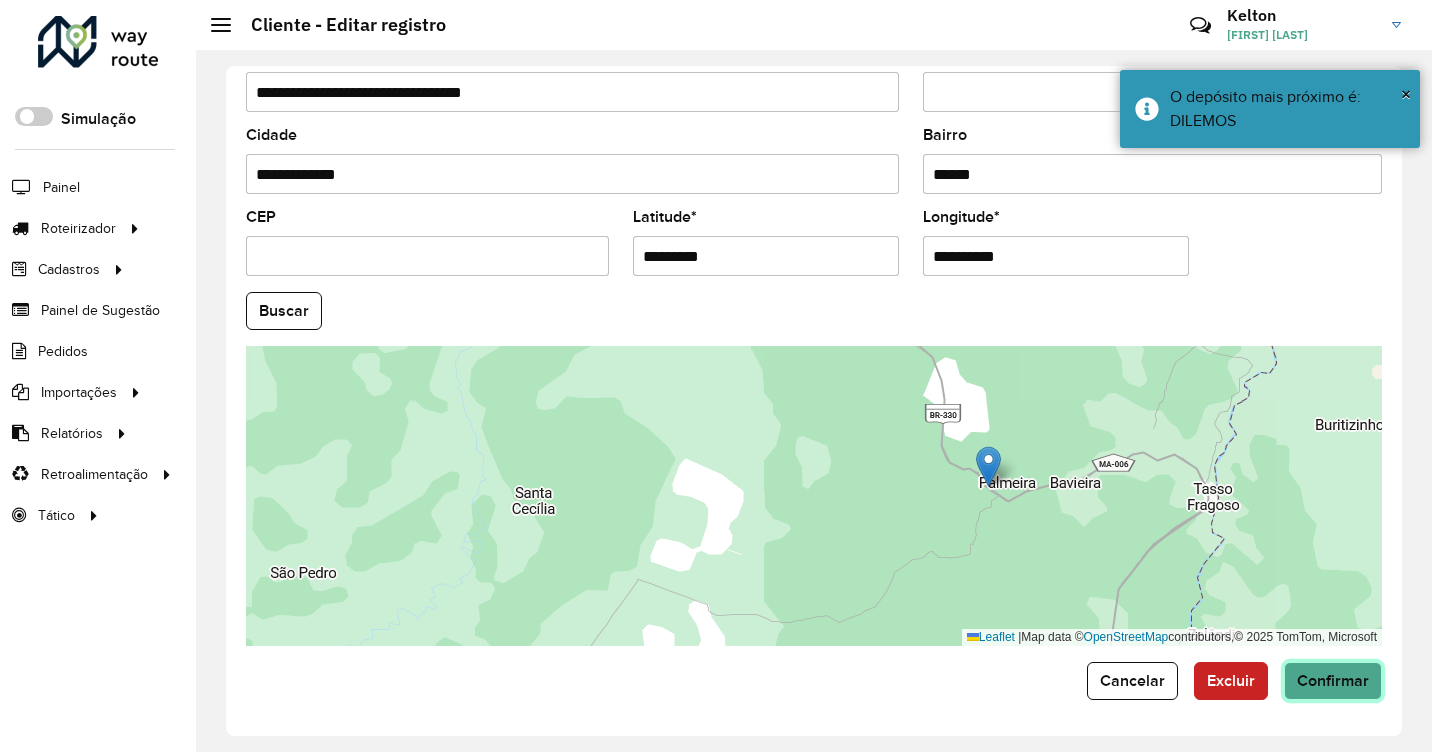 click on "Confirmar" 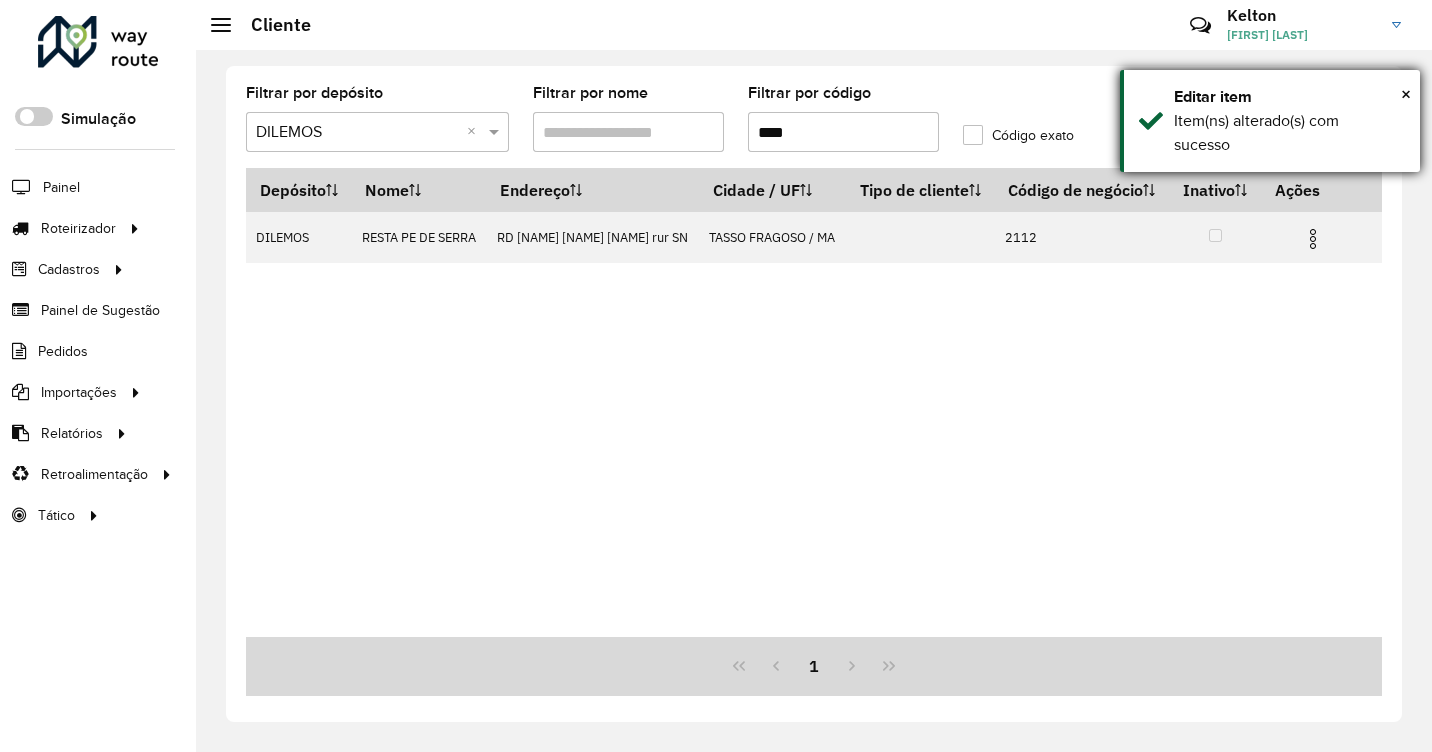 click on "×  Editar item  Item(ns) alterado(s) com sucesso" at bounding box center [1270, 121] 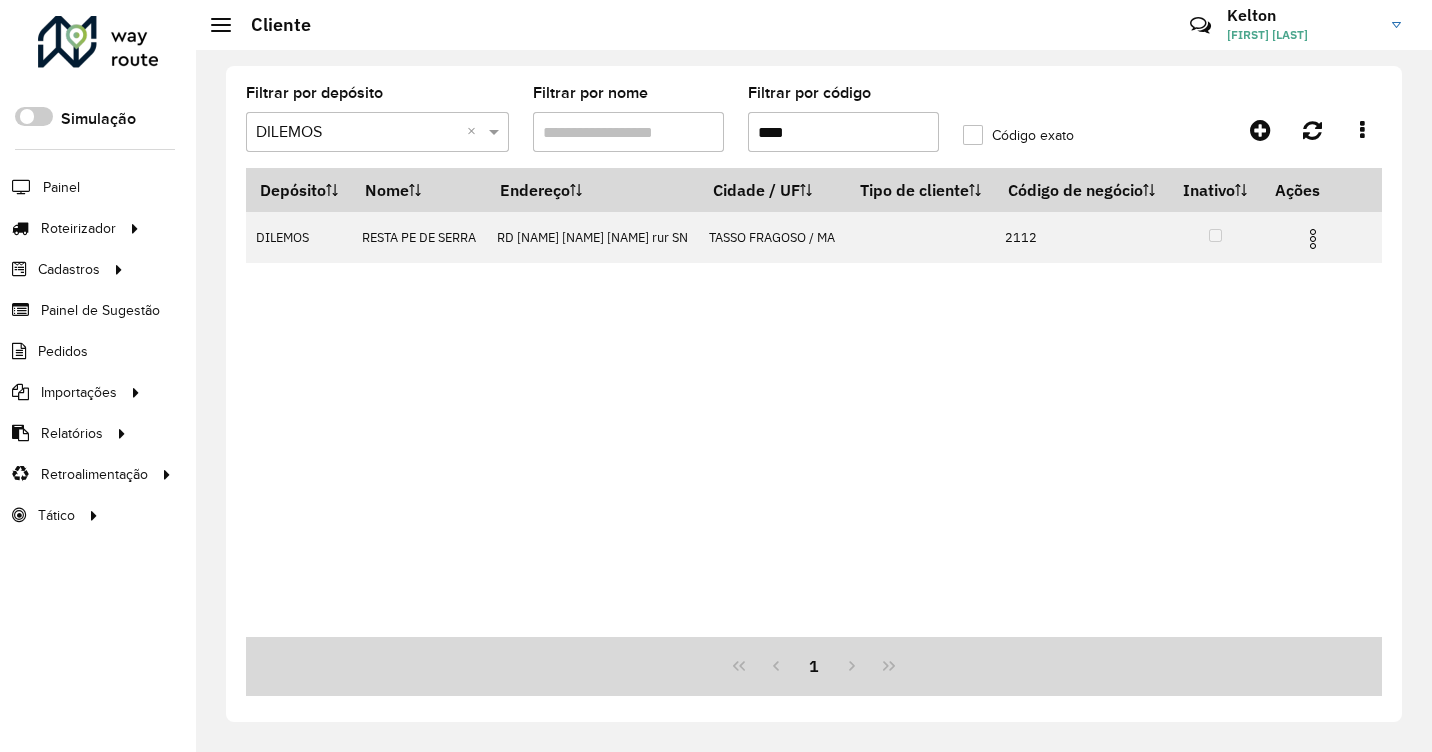 drag, startPoint x: 810, startPoint y: 135, endPoint x: 667, endPoint y: 133, distance: 143.01399 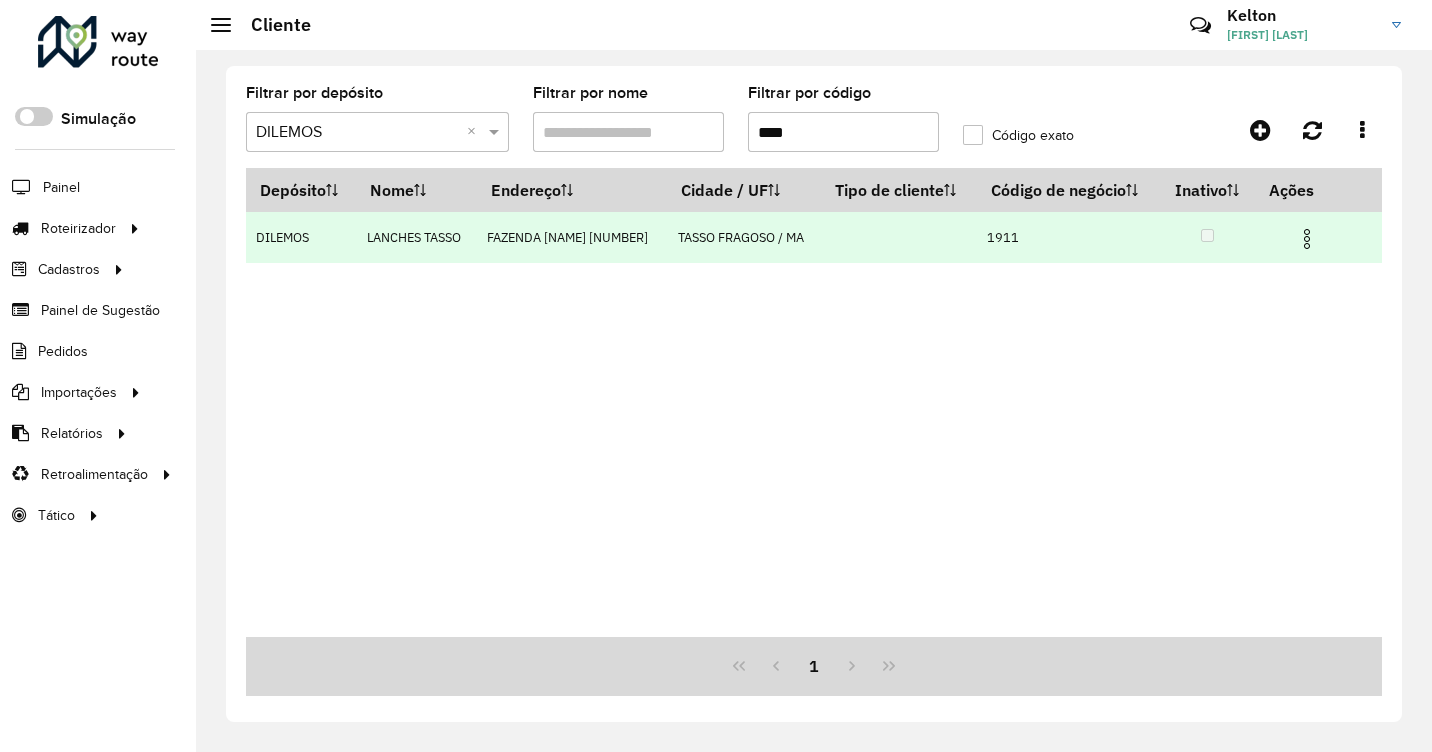 type on "****" 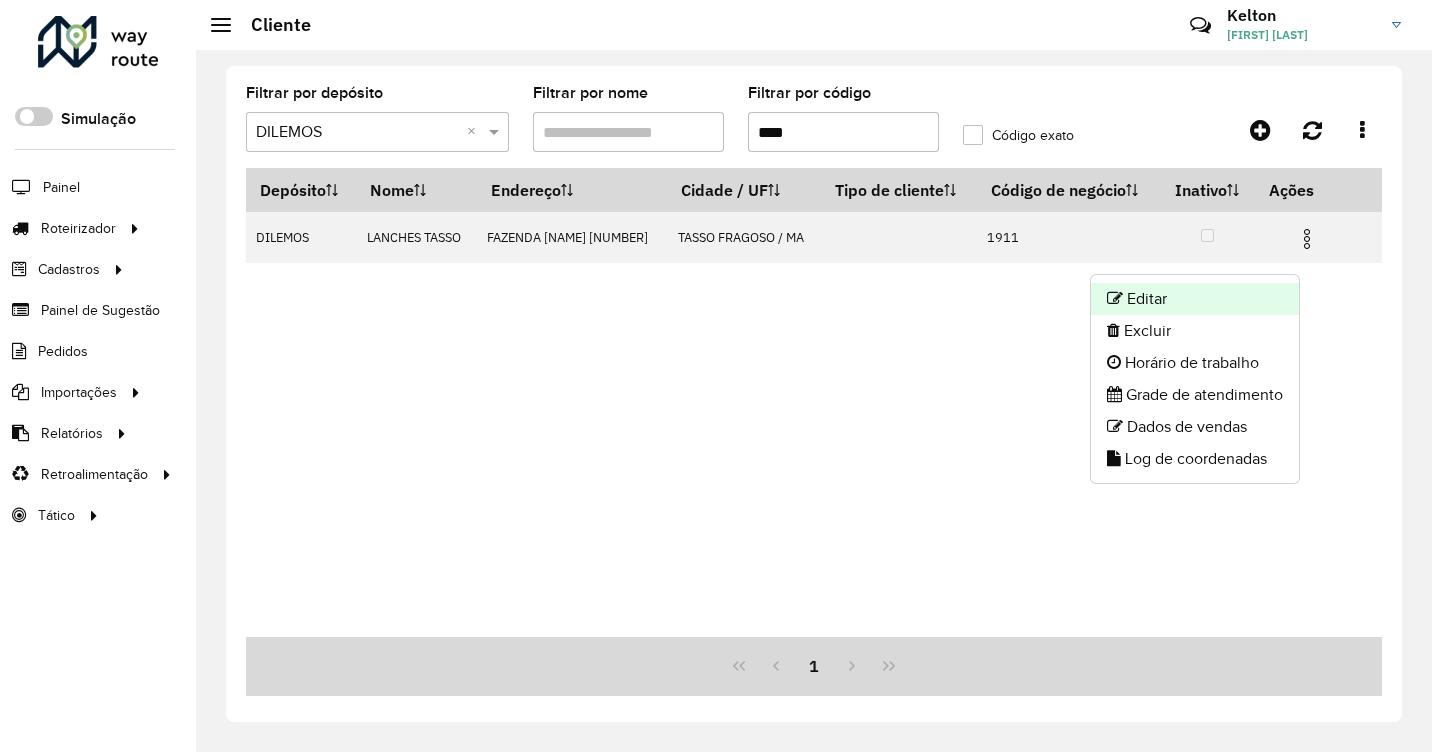 click on "Editar" 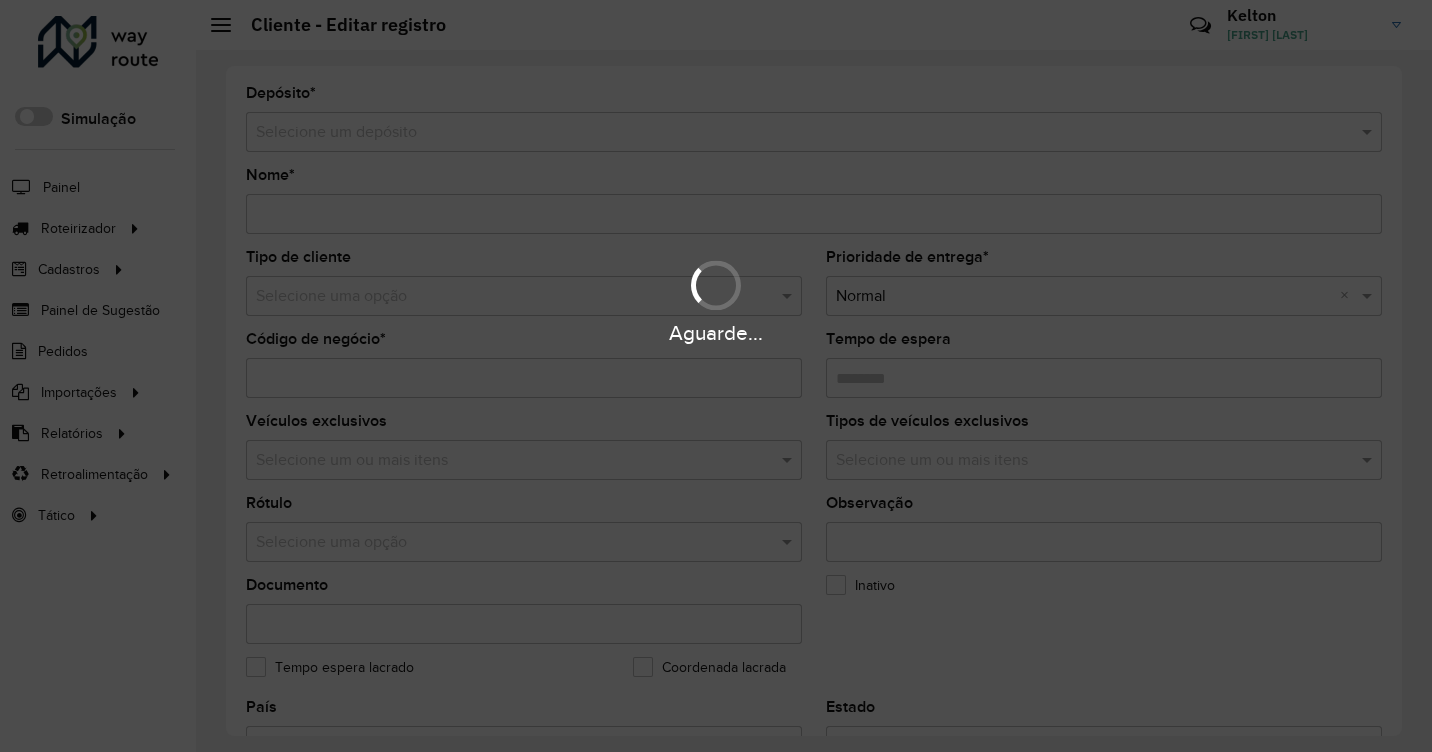 type on "**********" 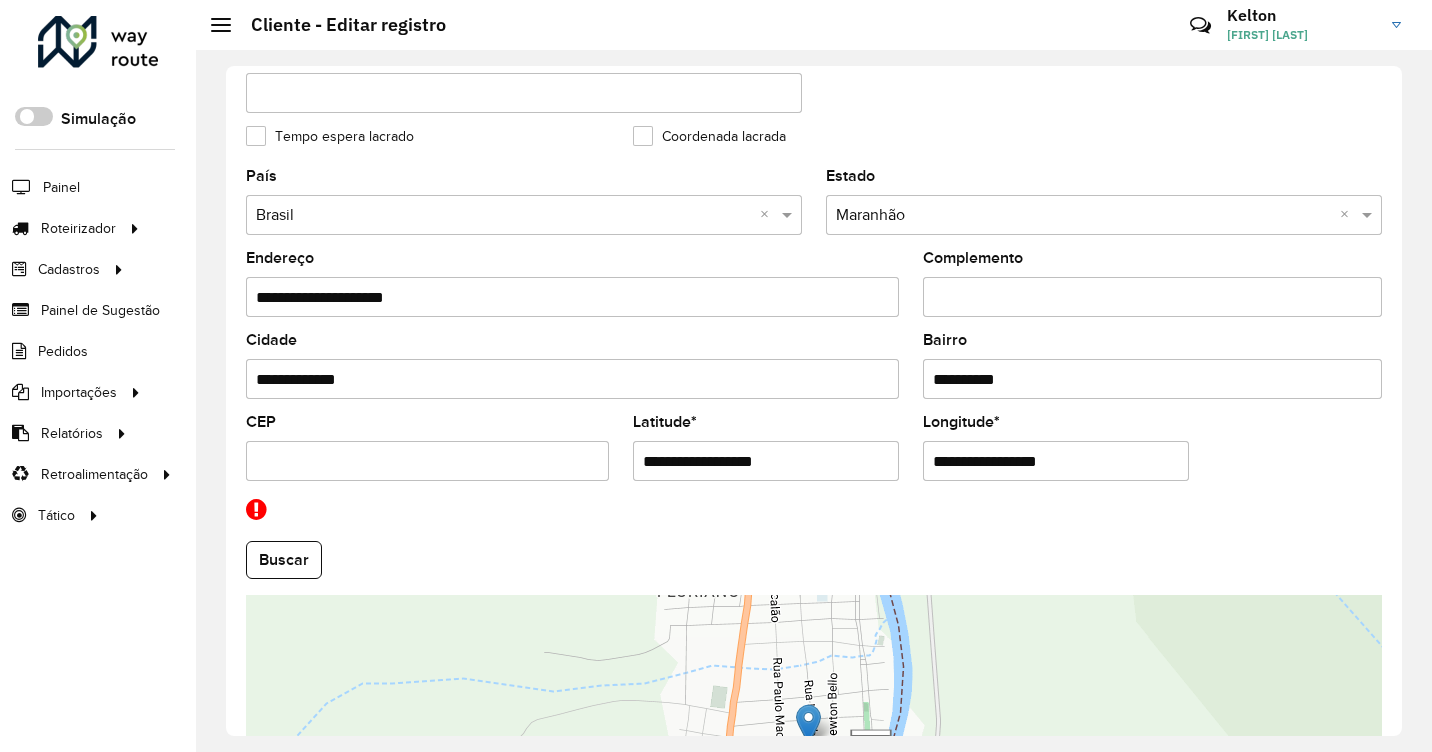 scroll, scrollTop: 600, scrollLeft: 0, axis: vertical 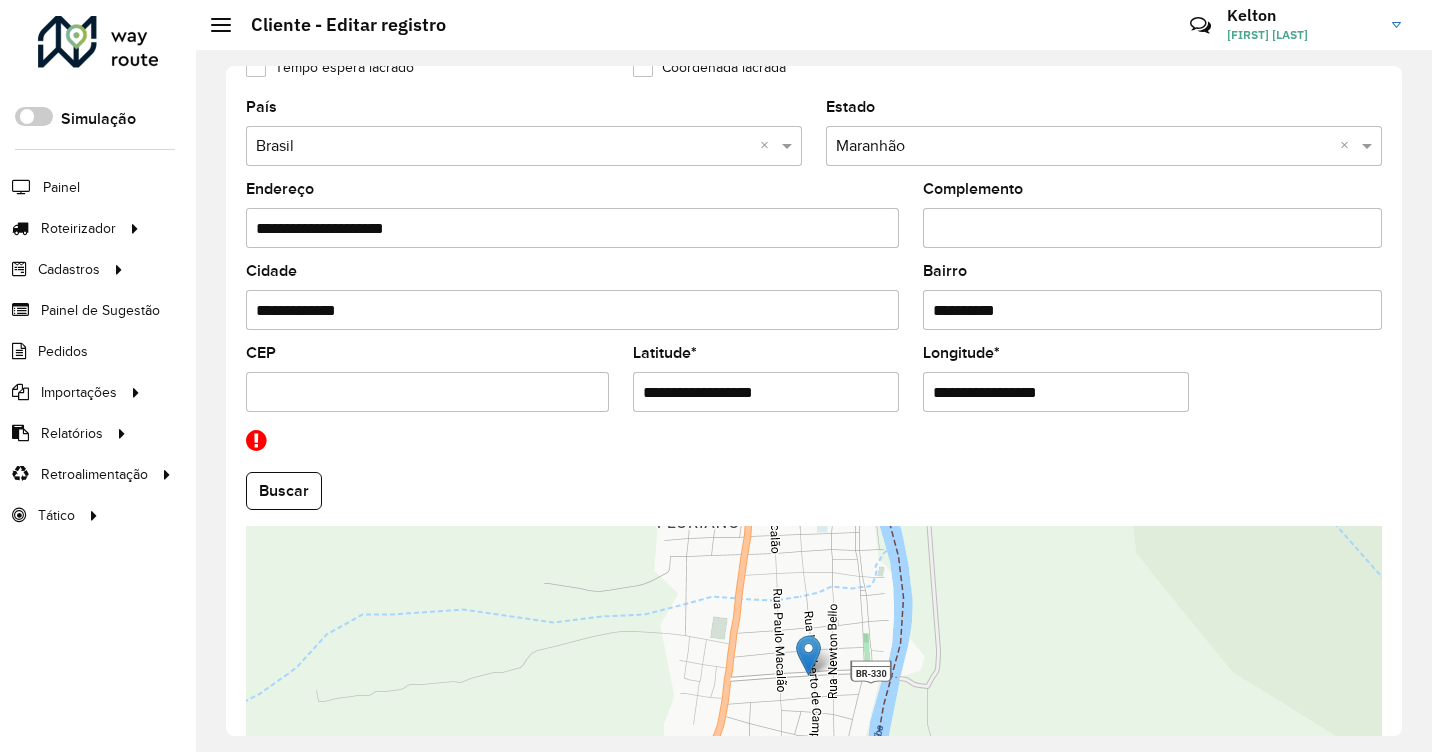 drag, startPoint x: 812, startPoint y: 386, endPoint x: 561, endPoint y: 368, distance: 251.64459 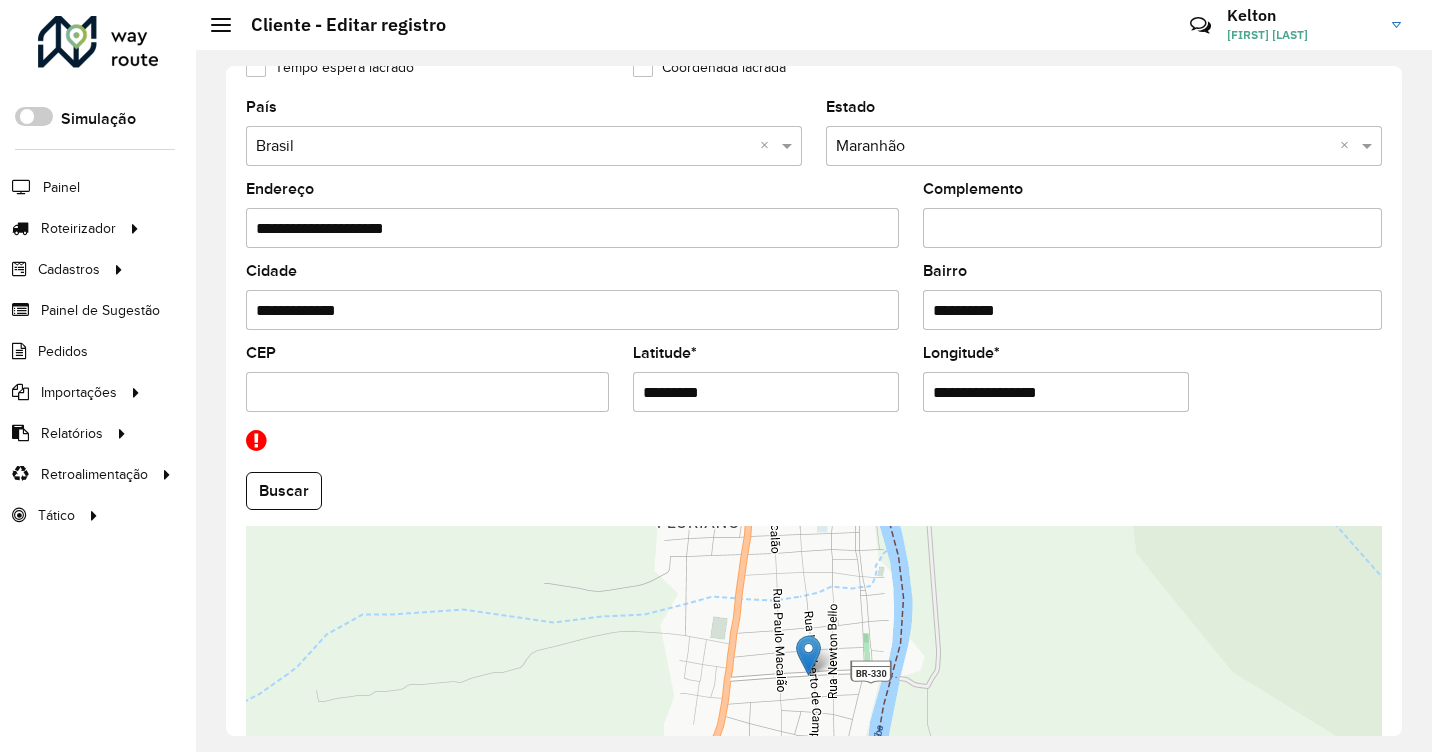 type on "*********" 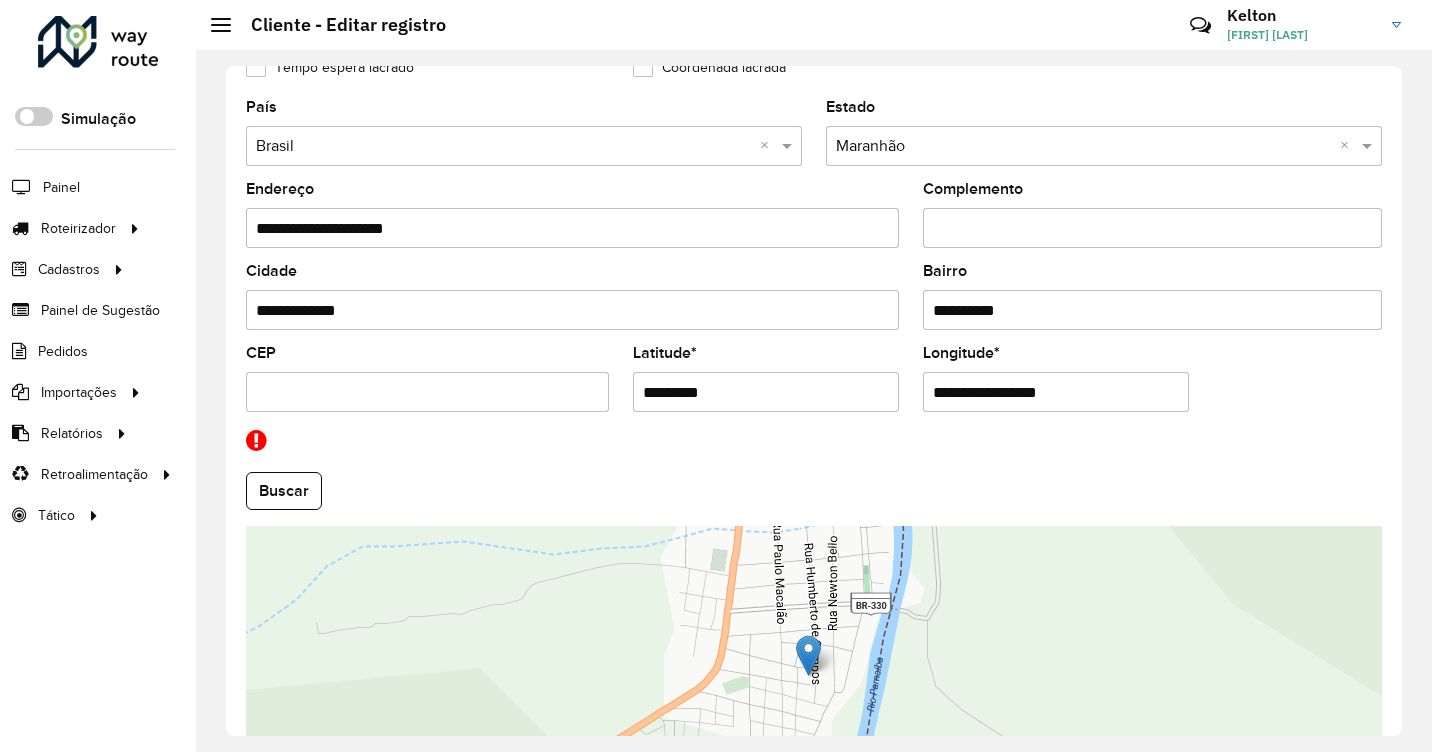 drag, startPoint x: 1105, startPoint y: 387, endPoint x: 771, endPoint y: 374, distance: 334.2529 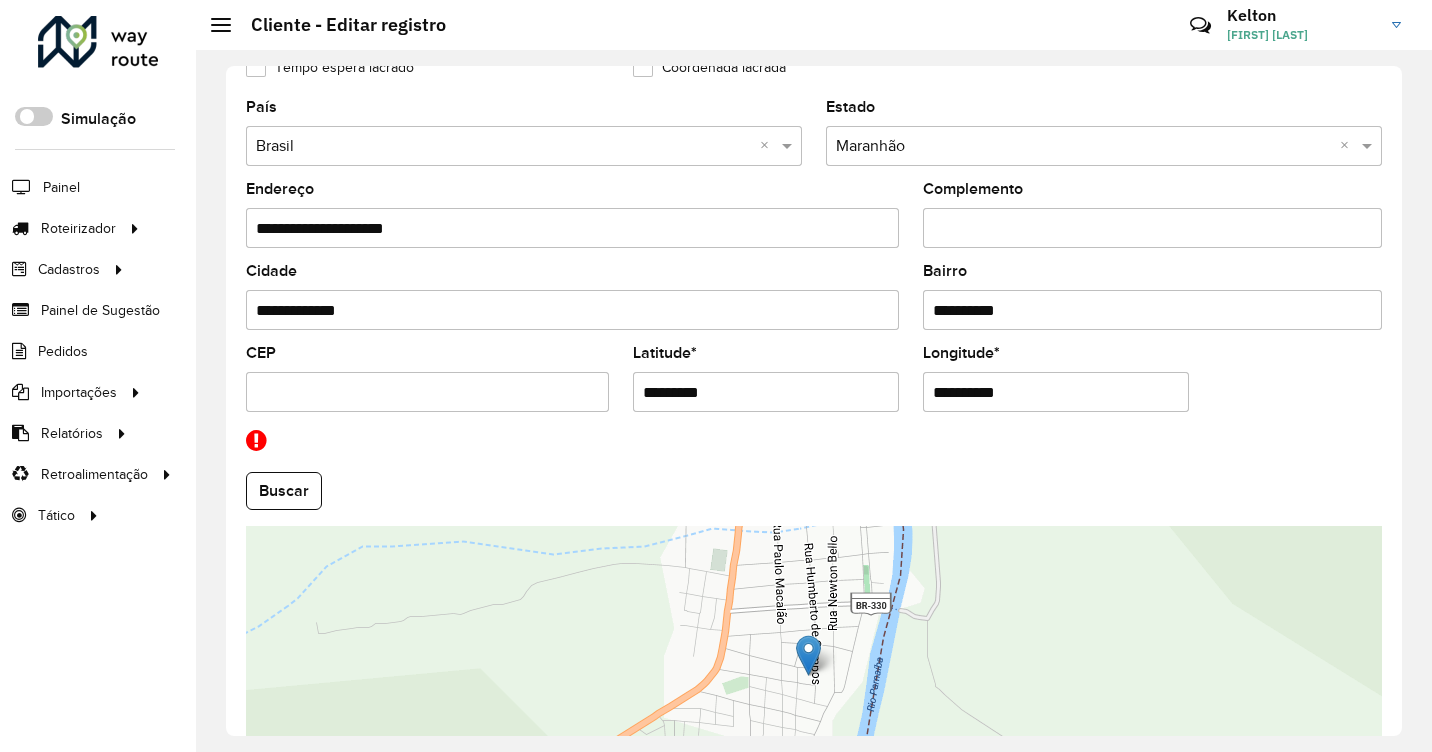scroll, scrollTop: 780, scrollLeft: 0, axis: vertical 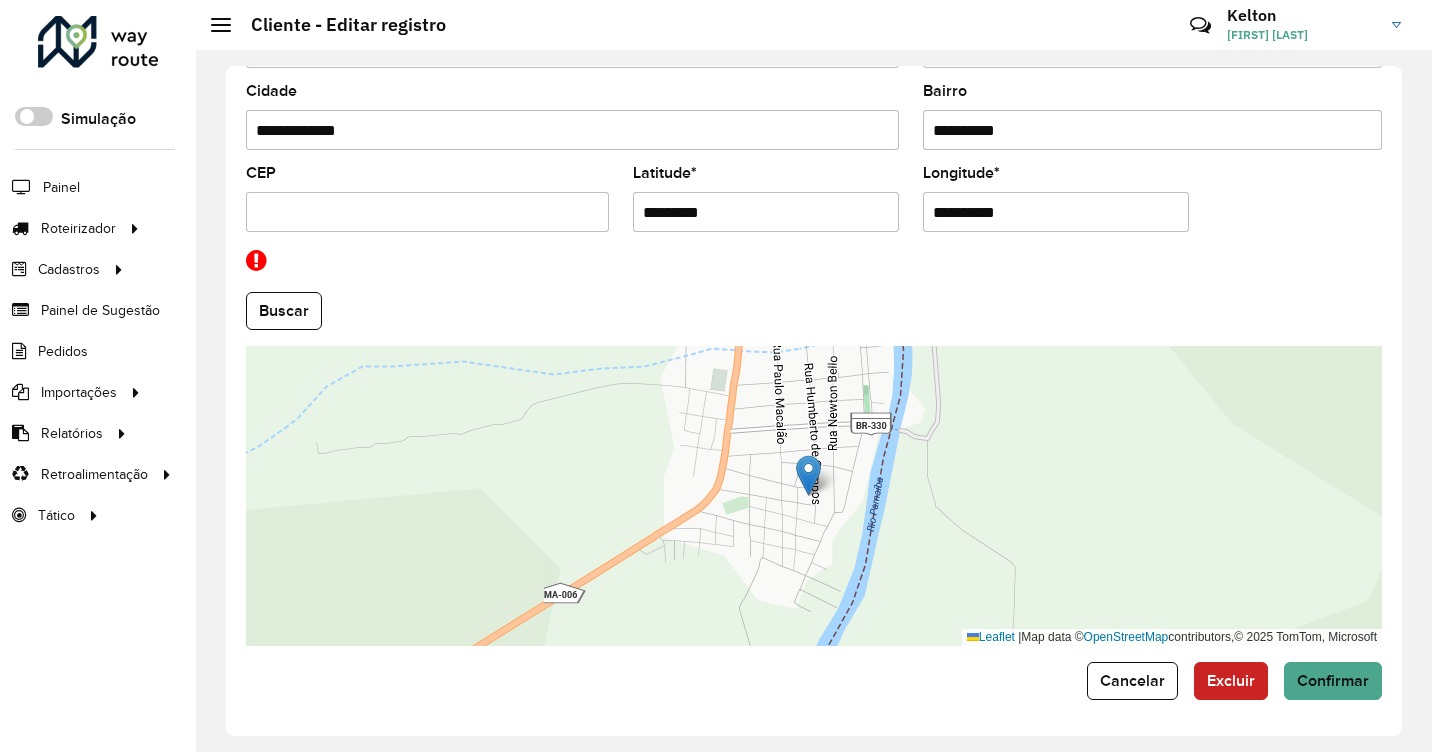 type on "**********" 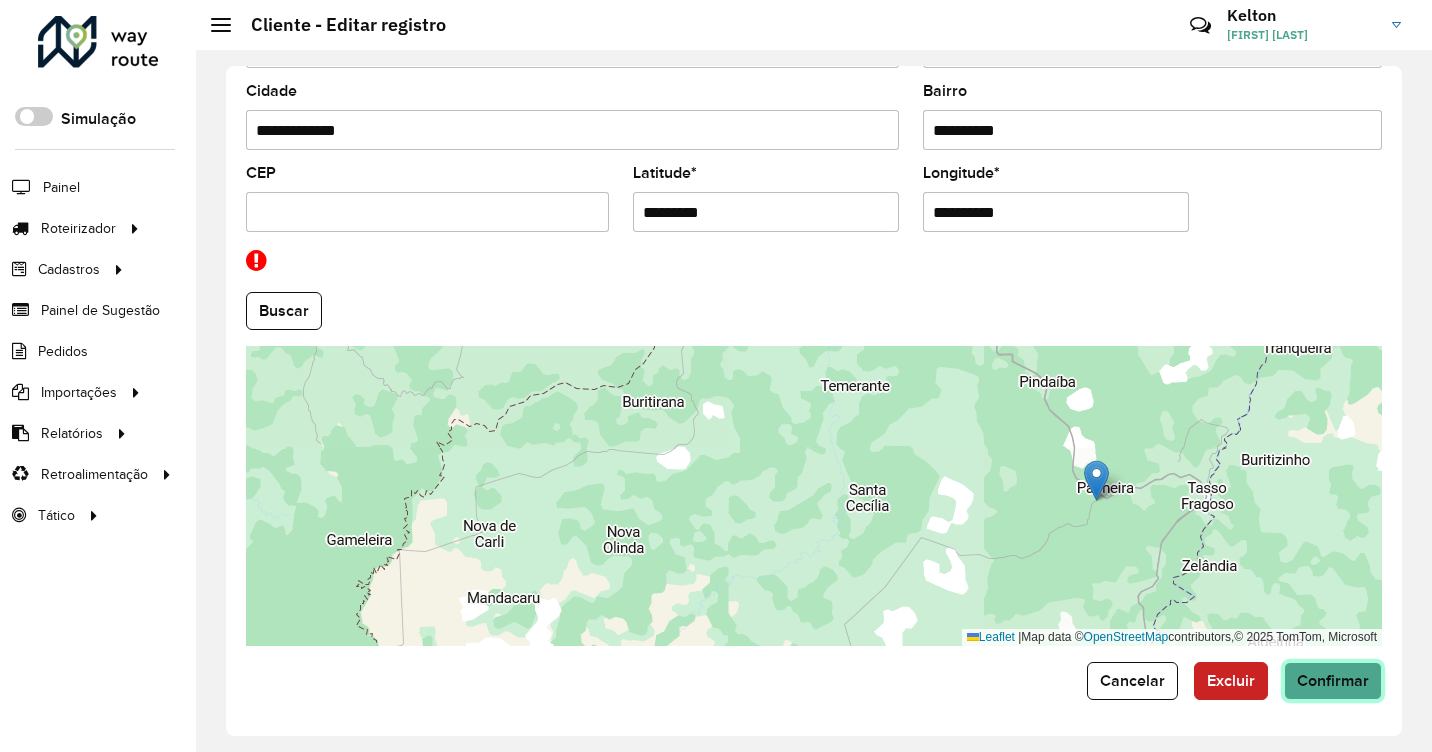 click on "Confirmar" 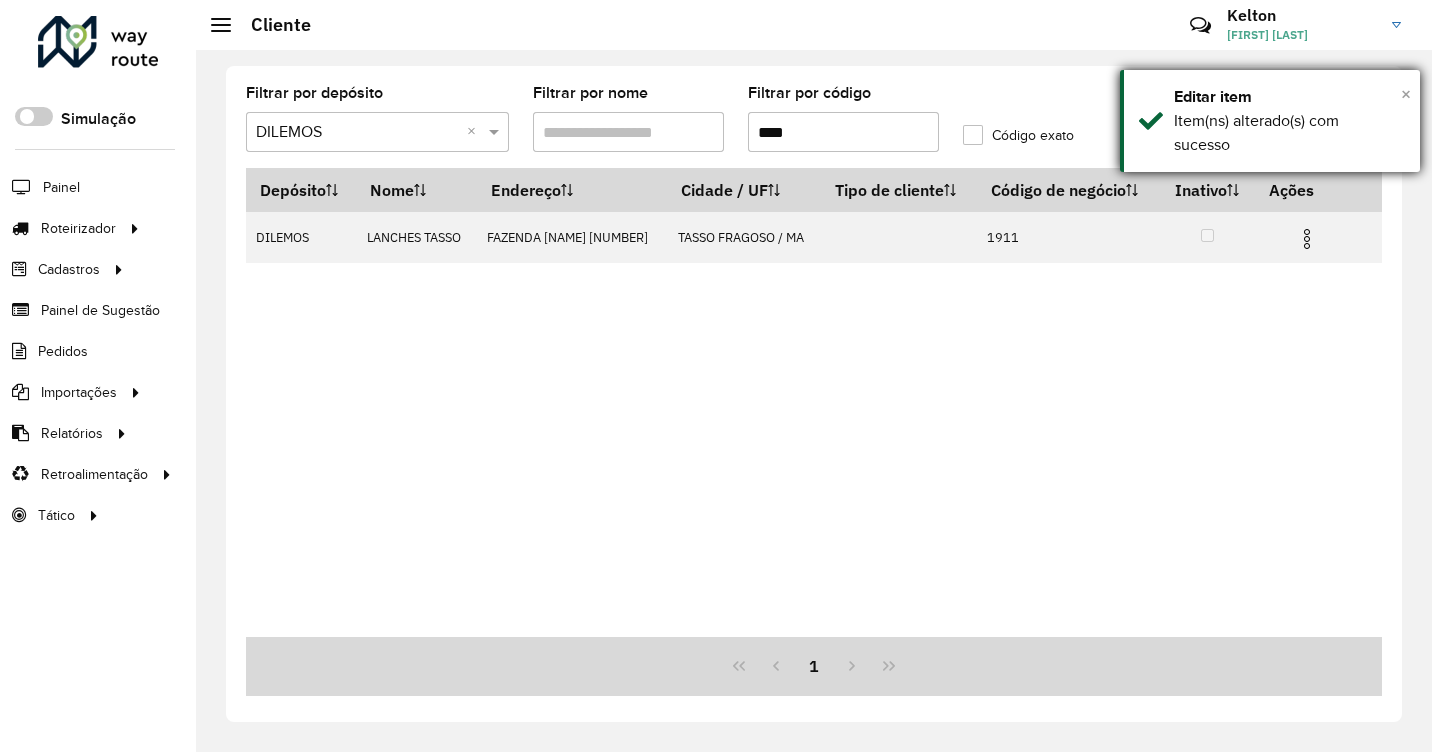 click on "×" at bounding box center (1406, 94) 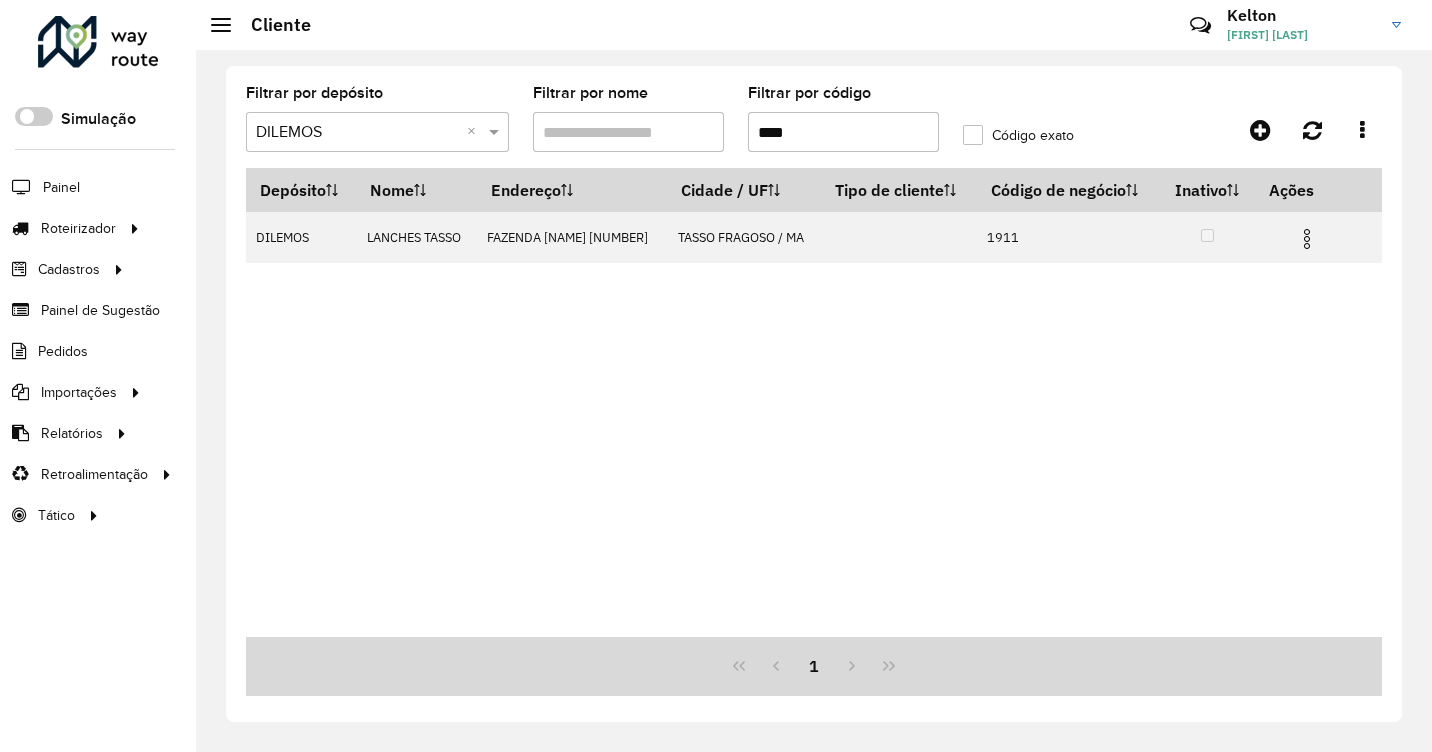 drag, startPoint x: 819, startPoint y: 125, endPoint x: 611, endPoint y: 142, distance: 208.69356 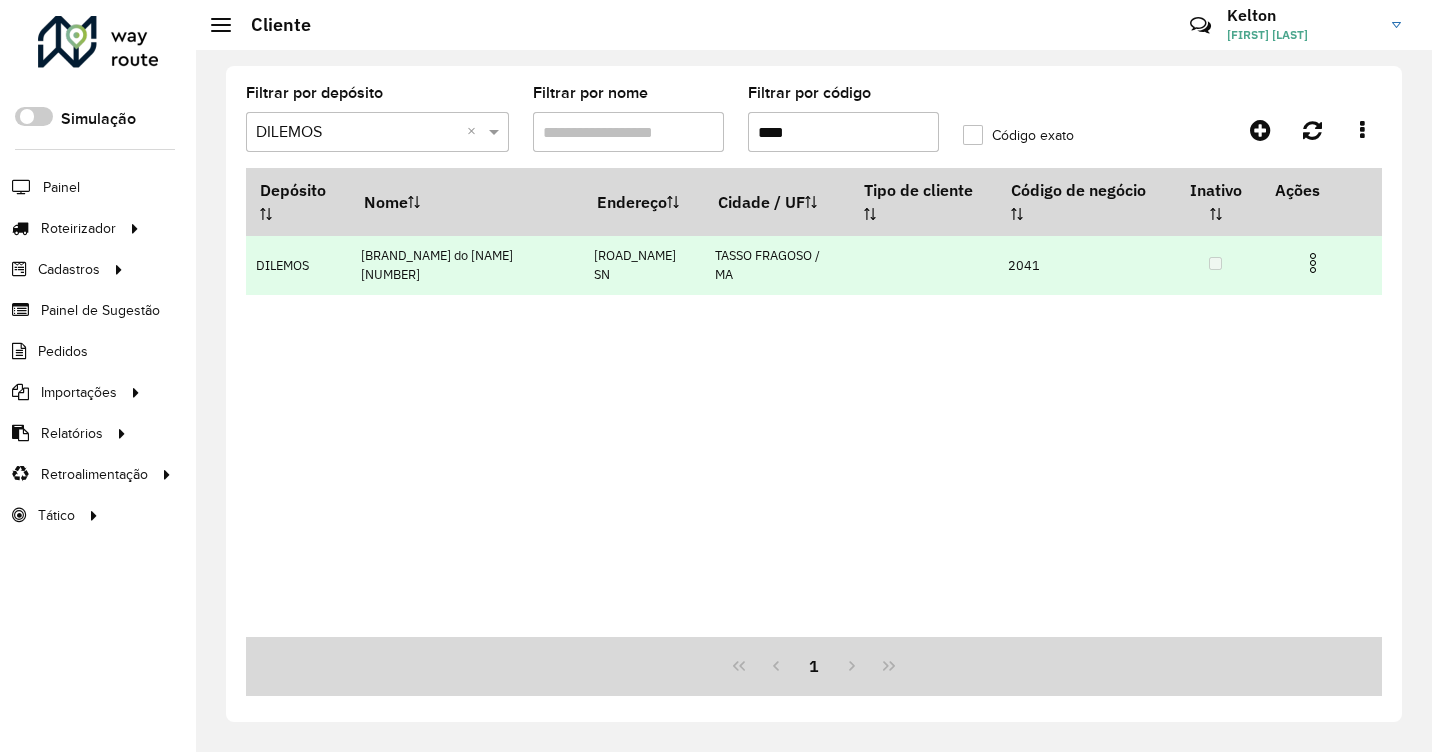 type on "****" 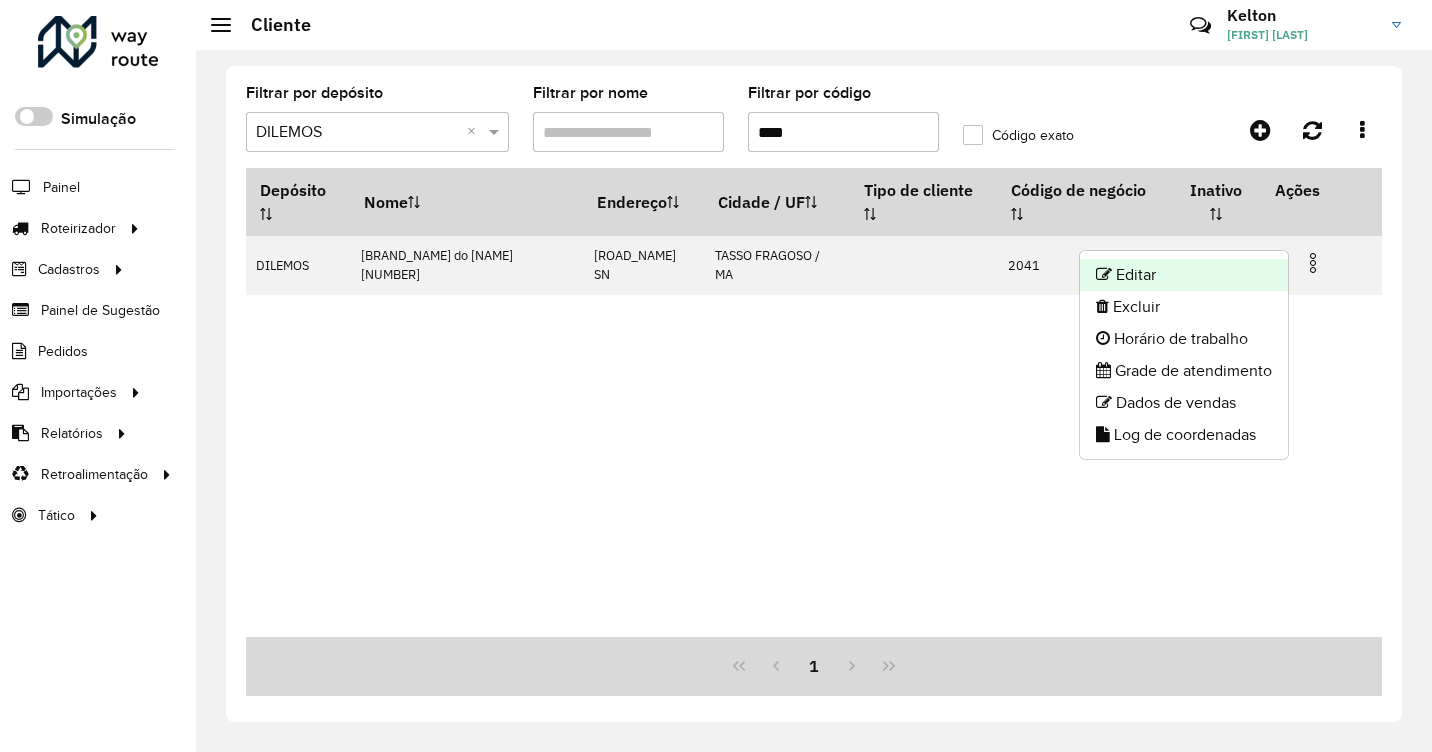 click on "Editar" 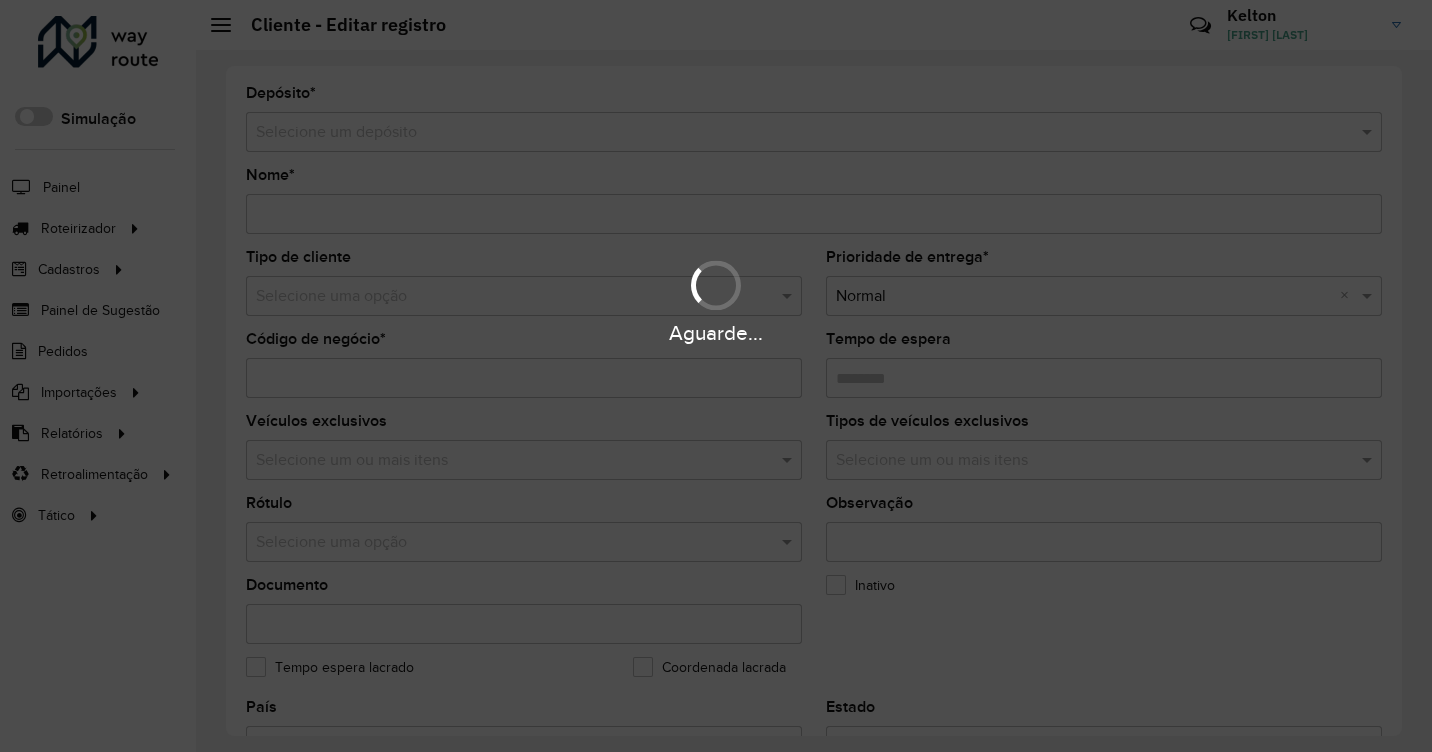 type on "**********" 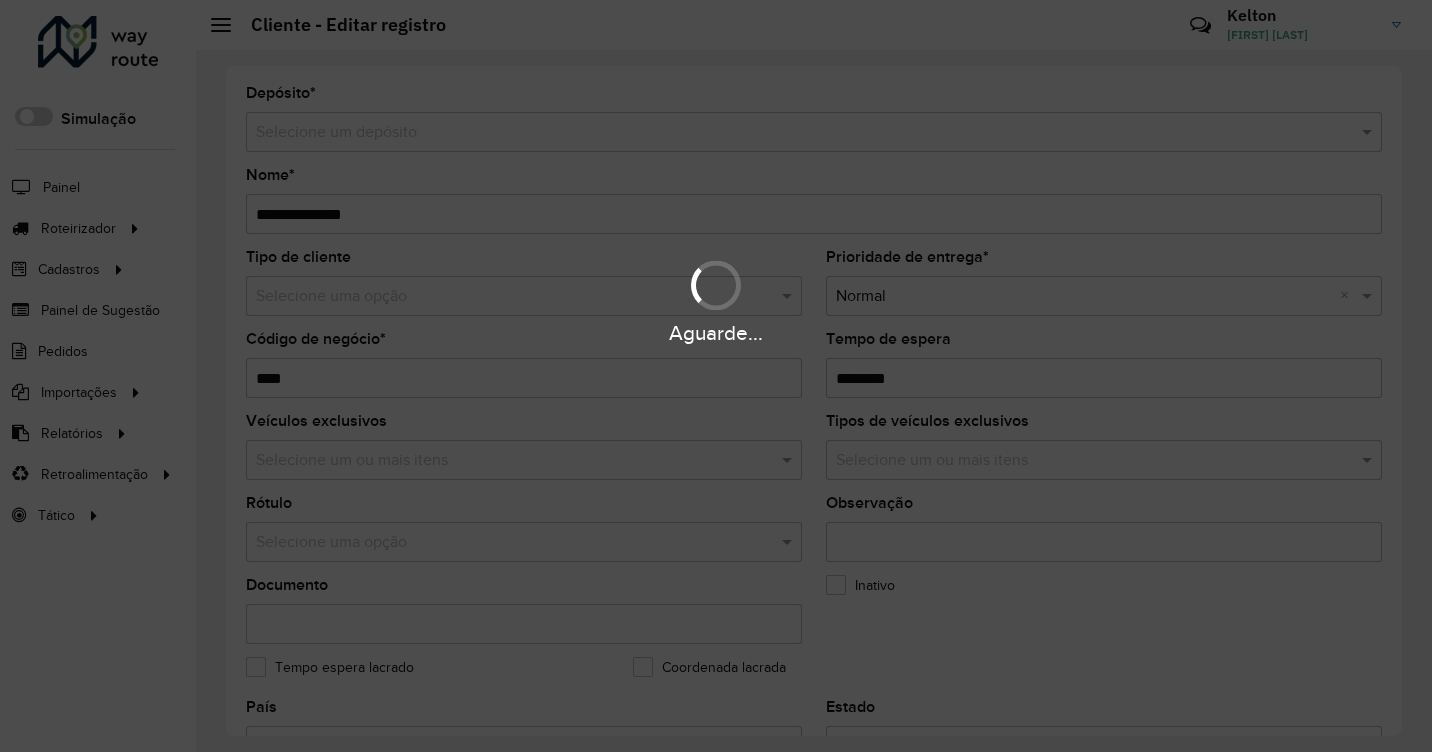 type on "******" 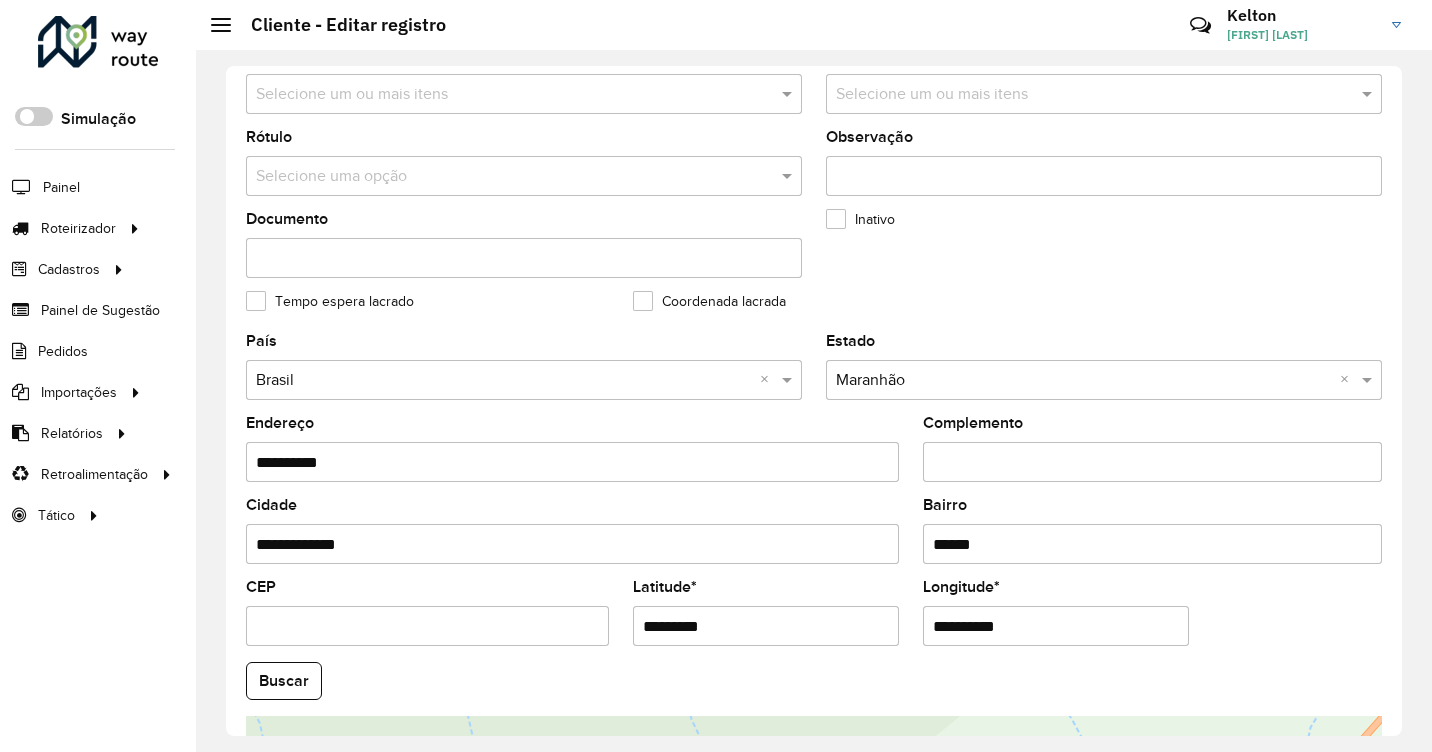 scroll, scrollTop: 600, scrollLeft: 0, axis: vertical 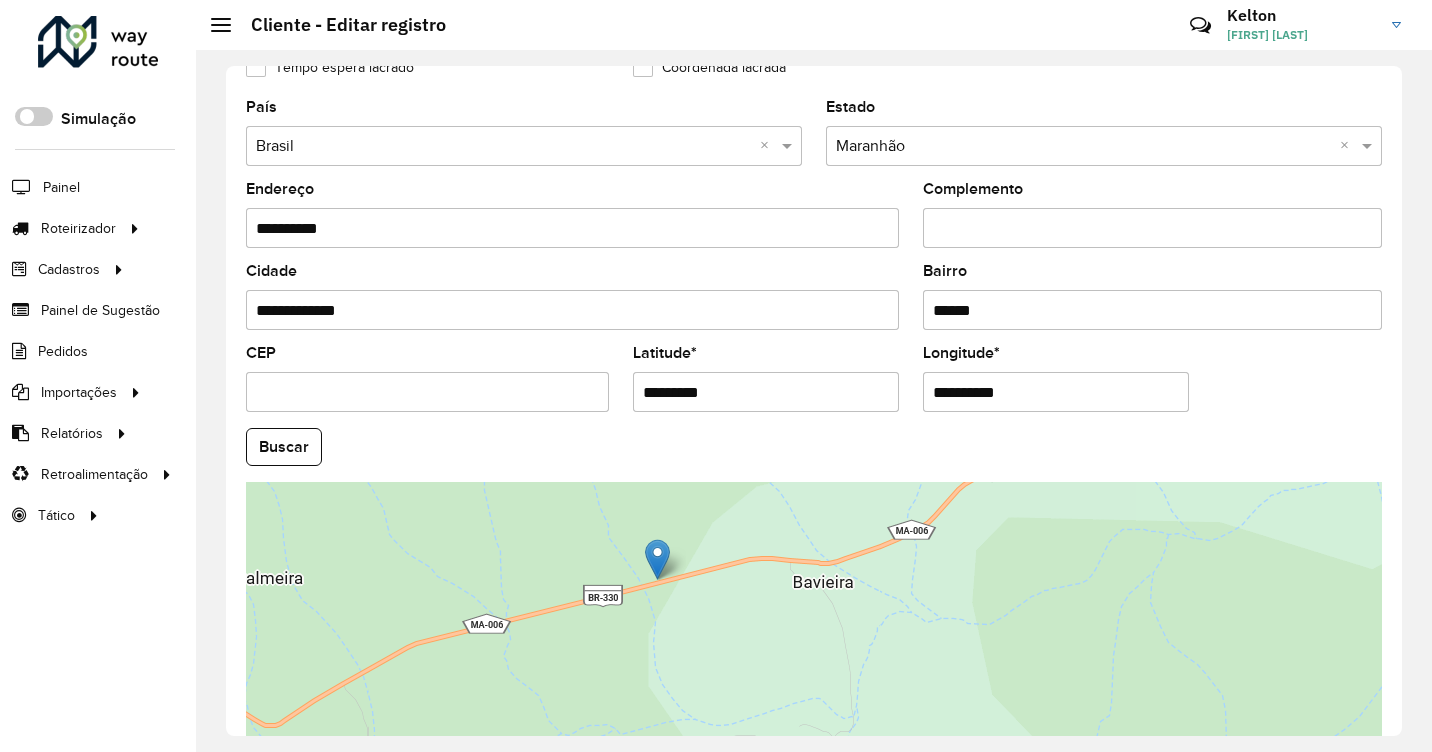 drag, startPoint x: 749, startPoint y: 391, endPoint x: 563, endPoint y: 375, distance: 186.6869 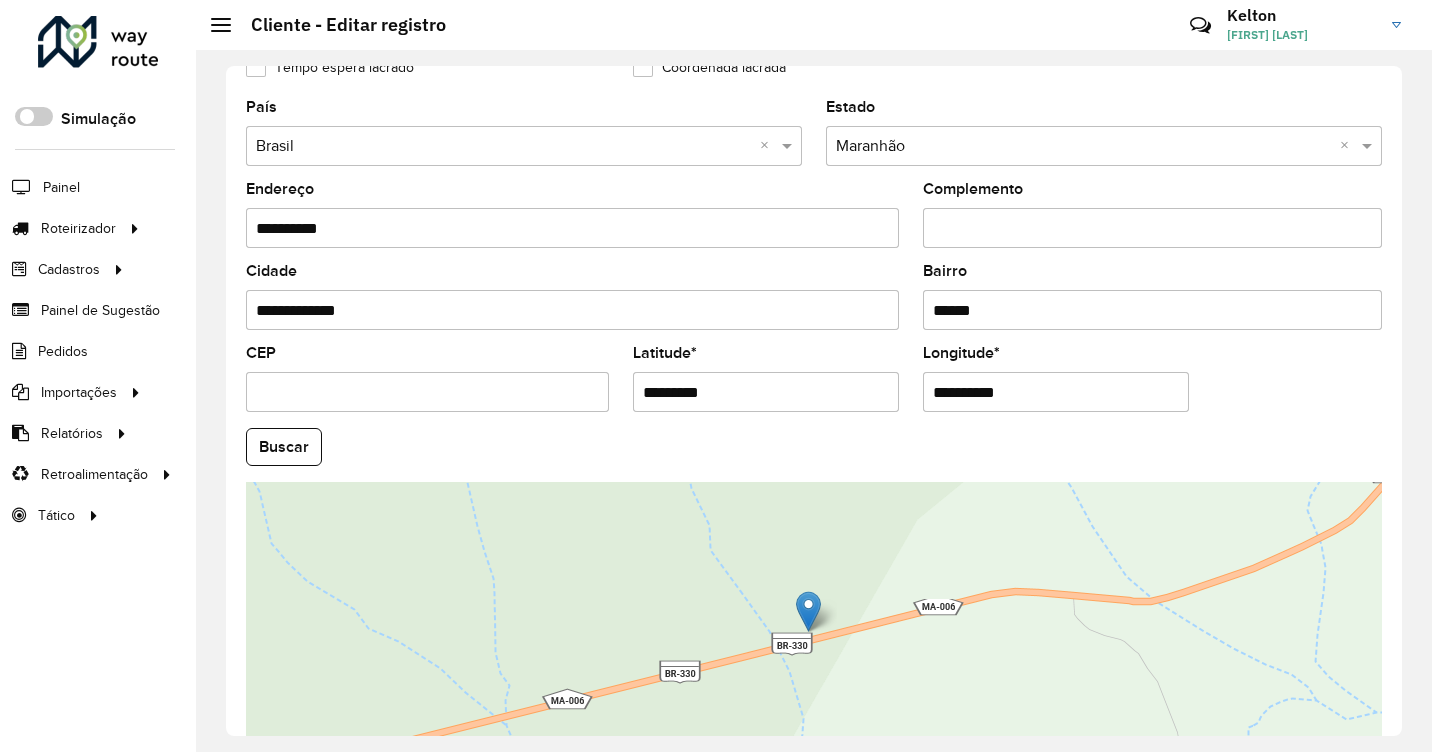 drag, startPoint x: 1030, startPoint y: 382, endPoint x: 892, endPoint y: 384, distance: 138.0145 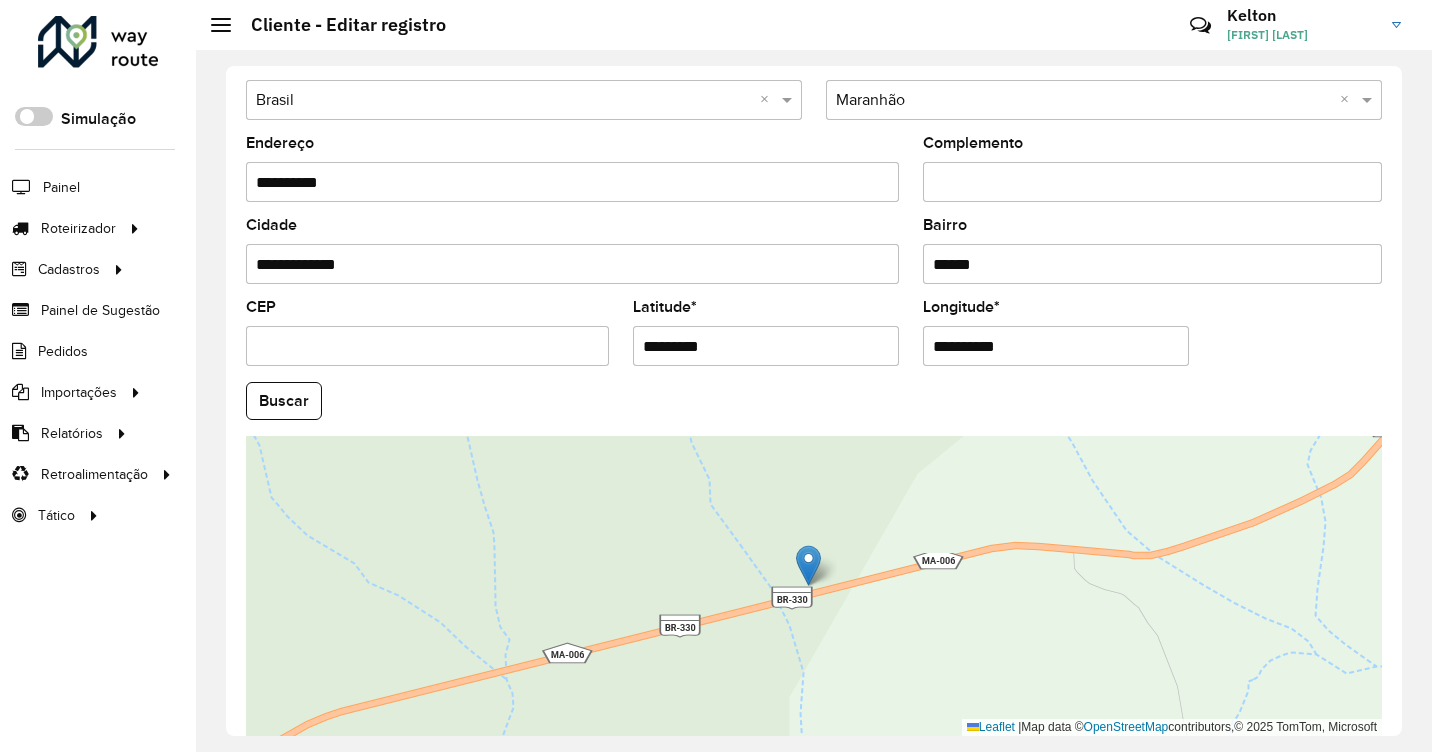 click on "Aguarde...  Pop-up bloqueado!  Seu navegador bloqueou automáticamente a abertura de uma nova janela.   Acesse as configurações e adicione o endereço do sistema a lista de permissão.   Fechar  Roteirizador AmbevTech Simulação Painel Roteirizador Entregas Vendas Cadastros Checkpoint Classificações de venda Cliente Consulta de setores Depósito Disponibilidade de veículos Fator tipo de produto Gabarito planner Grupo Rota Fator Tipo Produto Grupo de rotas exclusiva Grupo de setores Layout integração Modelo Parada Pedágio Perfil de Vendedor Ponto de apoio FAD Produto Restrição de Atendimento Planner Rodízio de placa Rota exclusiva FAD Rótulo Setor Setor Planner Tipo de cliente Tipo de veículo Tipo de veículo RN Transportadora Vendedor Veículo Painel de Sugestão Pedidos Importações Classificação e volume de venda Clientes Fator tipo produto Gabarito planner Grade de atendimento Janela de atendimento Localização Pedidos Restrição de Atendimento Planner Tempo de espera Vendedor Veículos" at bounding box center (716, 376) 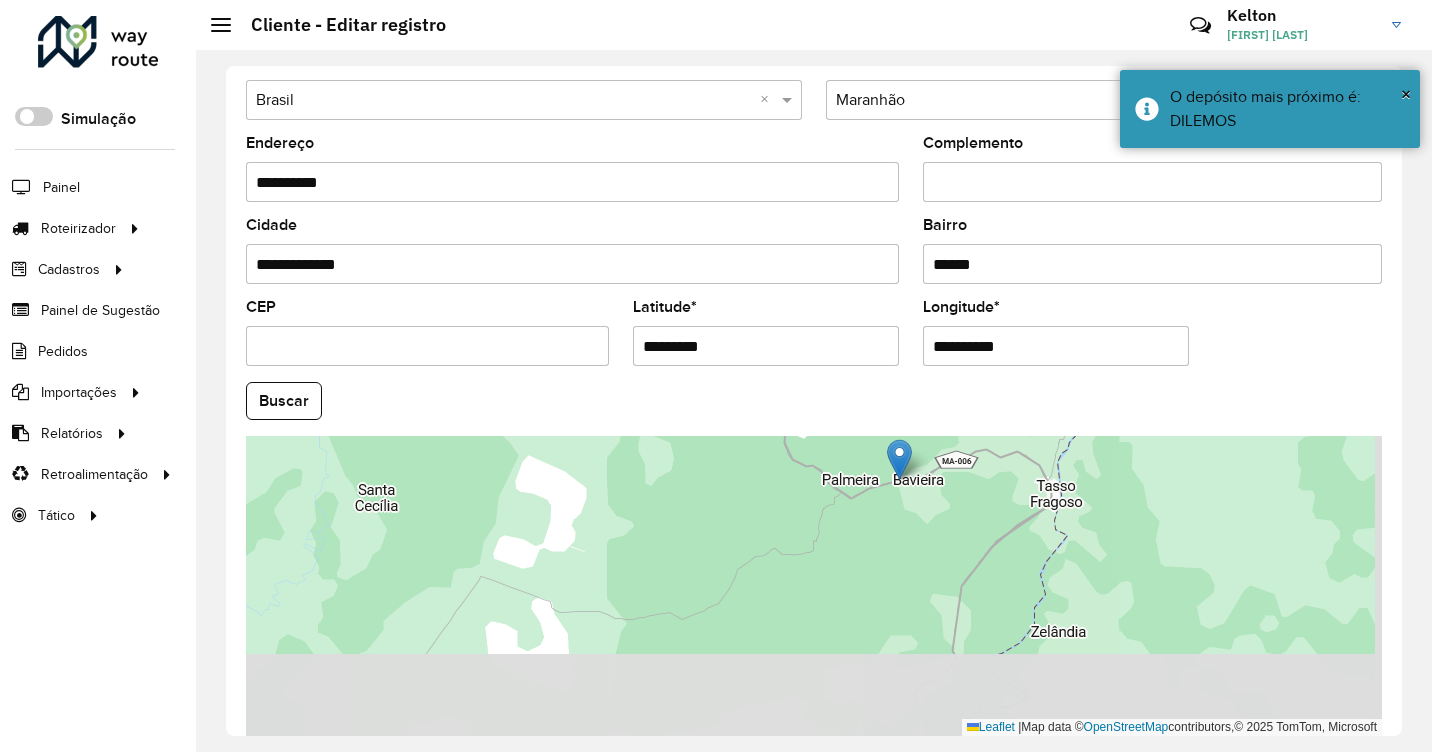 drag, startPoint x: 1156, startPoint y: 581, endPoint x: 964, endPoint y: 482, distance: 216.02083 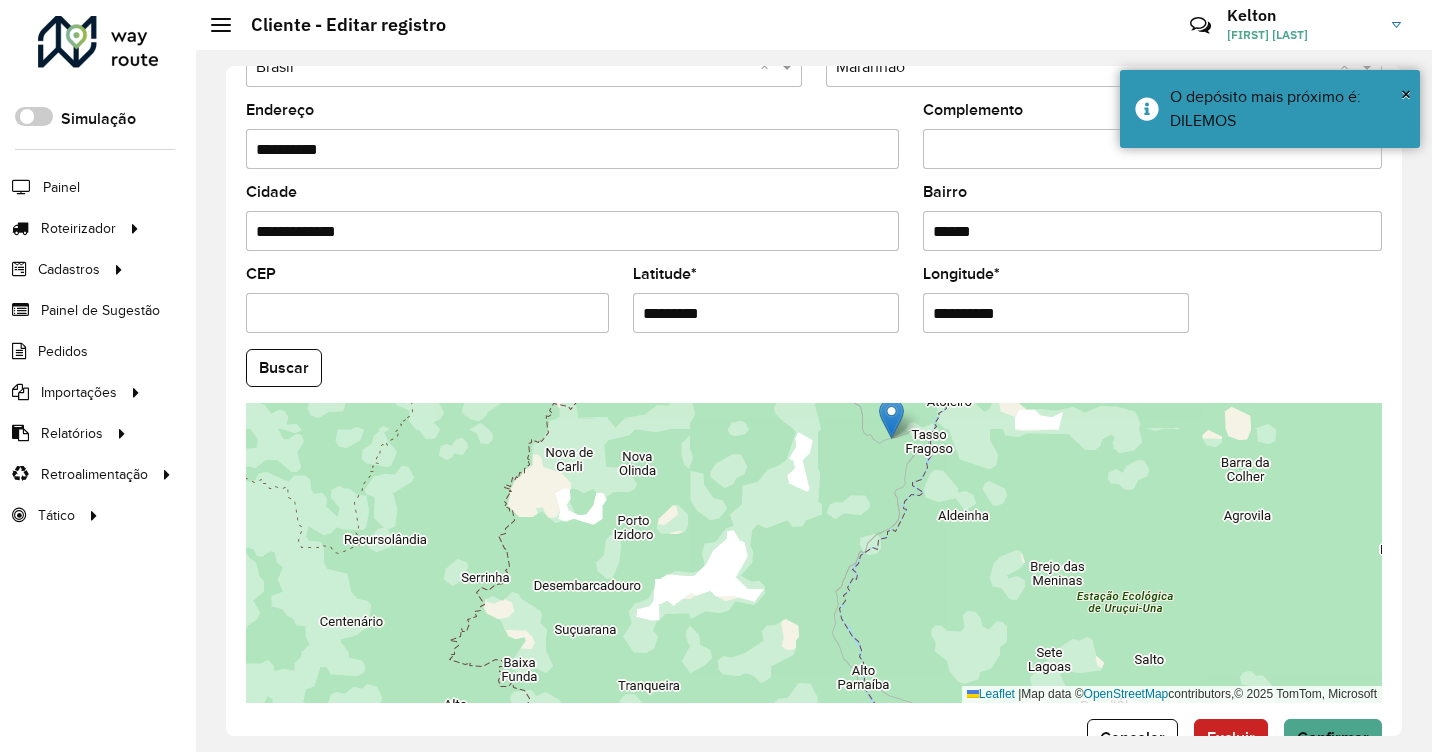 scroll, scrollTop: 736, scrollLeft: 0, axis: vertical 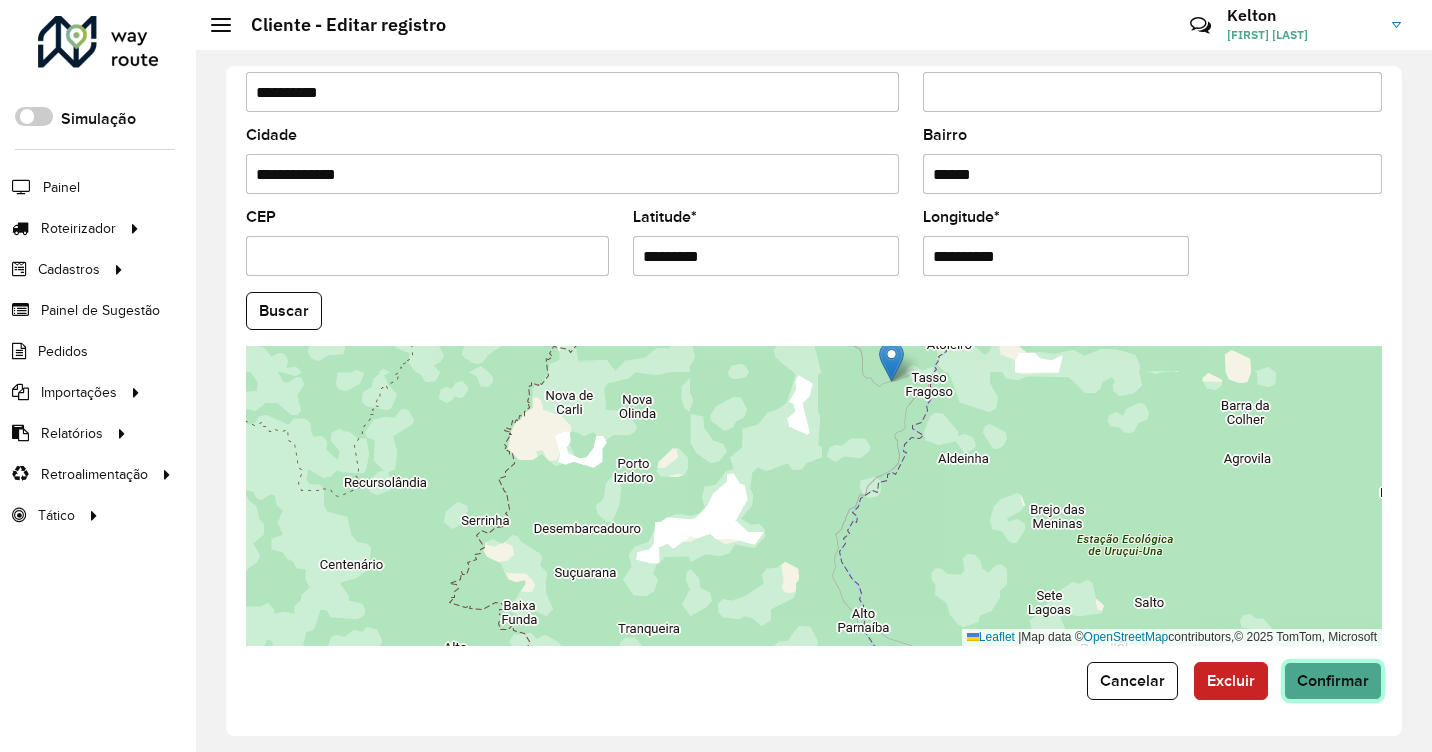 click on "Confirmar" 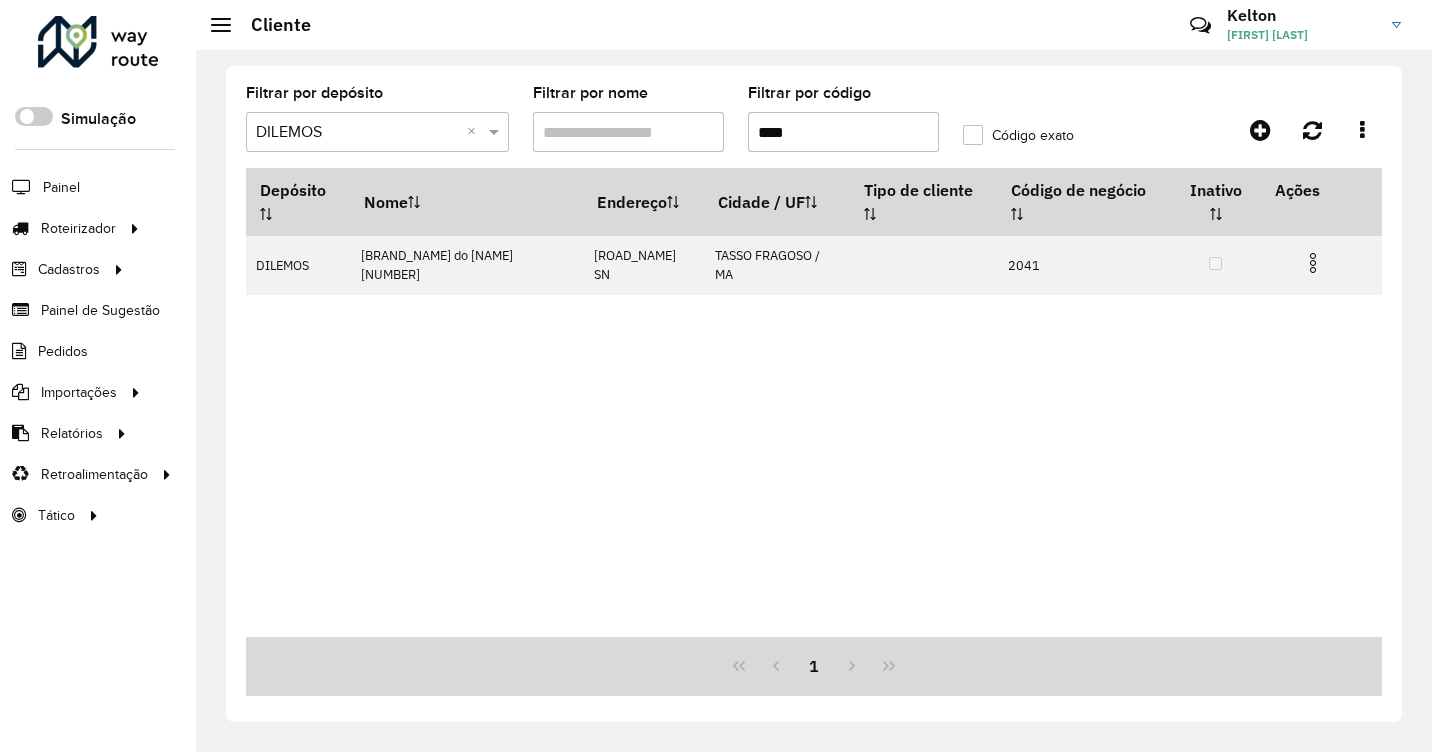 drag, startPoint x: 840, startPoint y: 132, endPoint x: 588, endPoint y: 149, distance: 252.57277 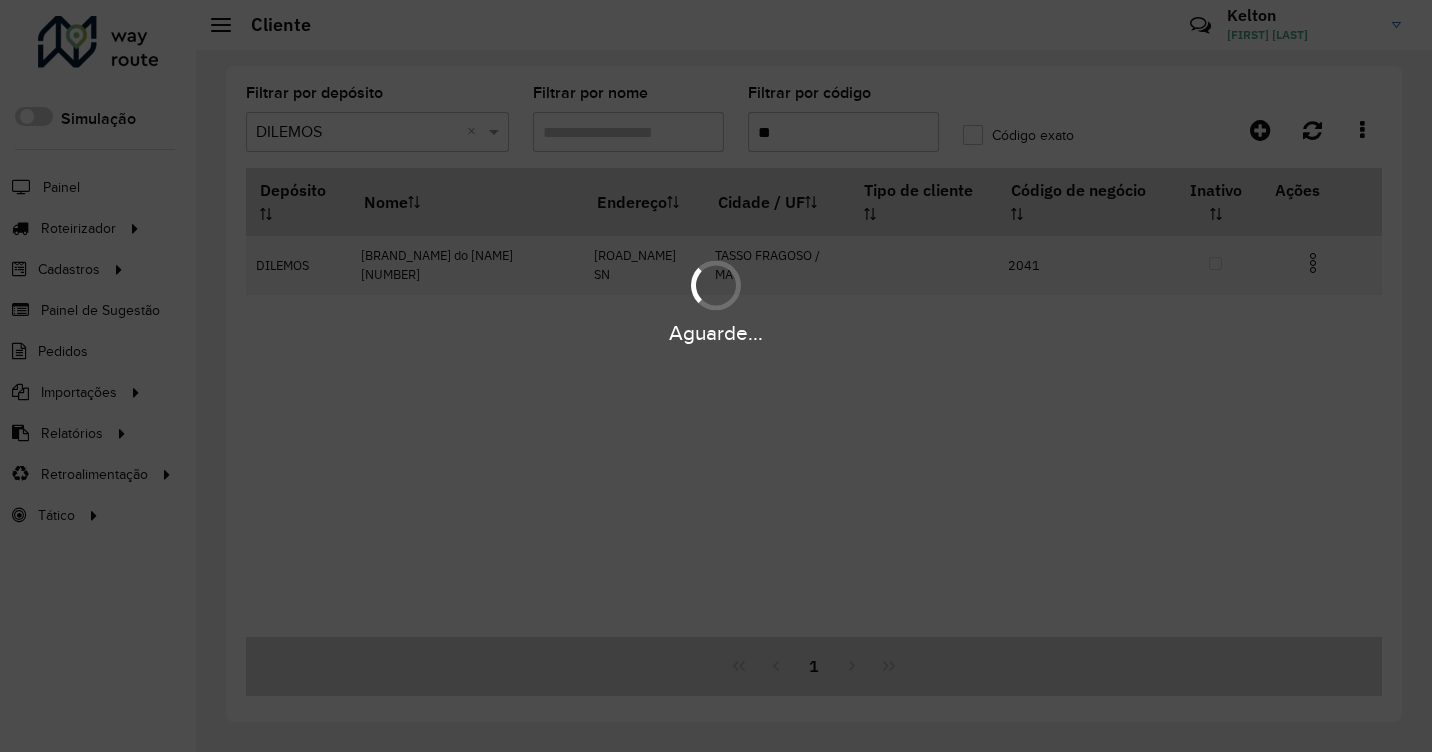 type on "*" 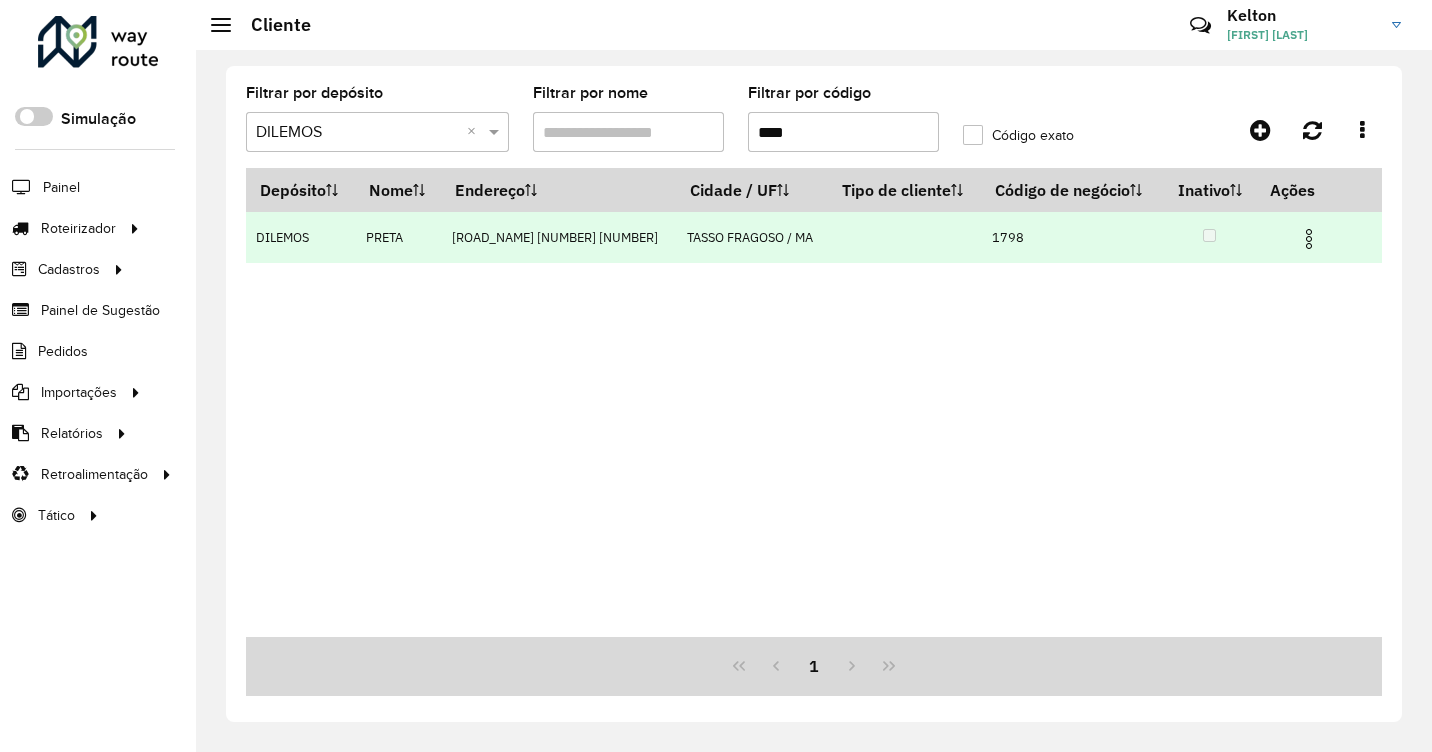 type on "****" 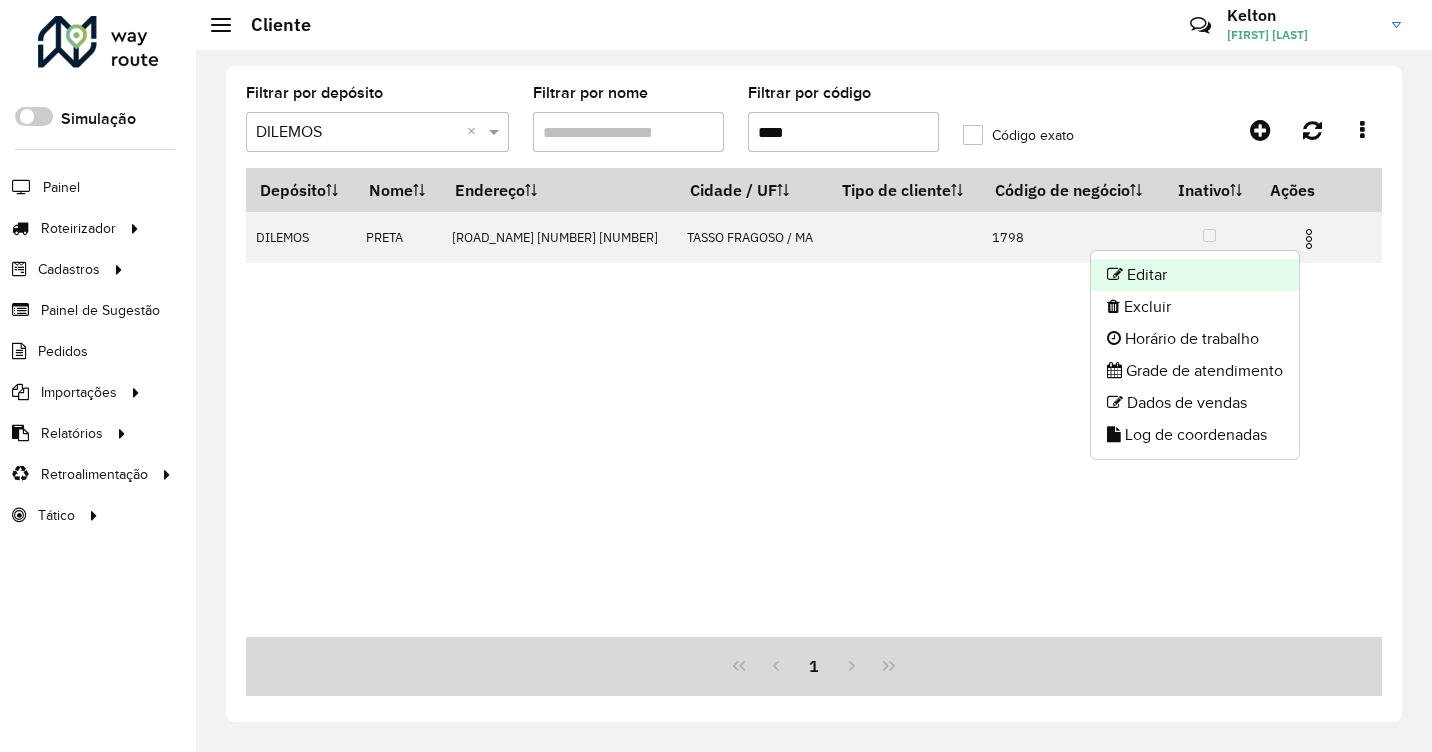 click on "Editar" 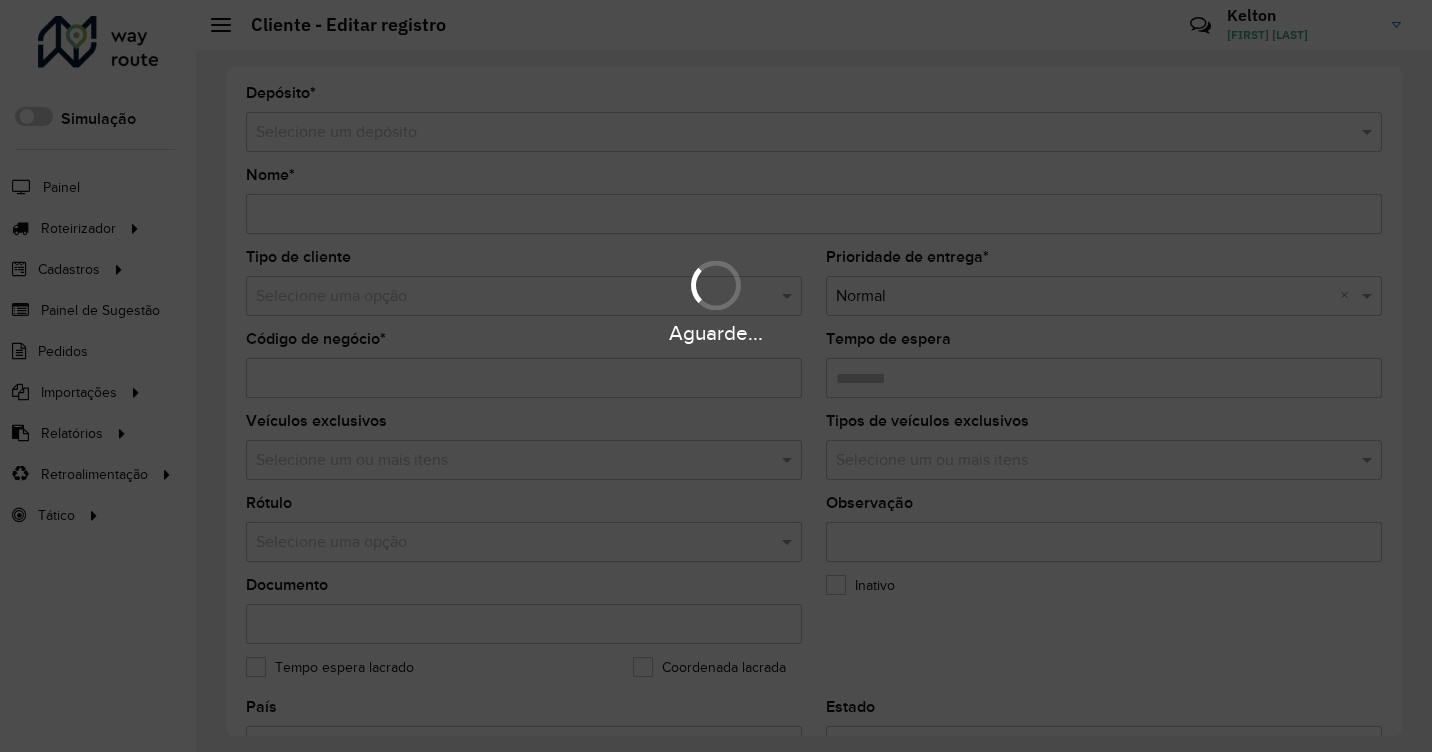 type on "**********" 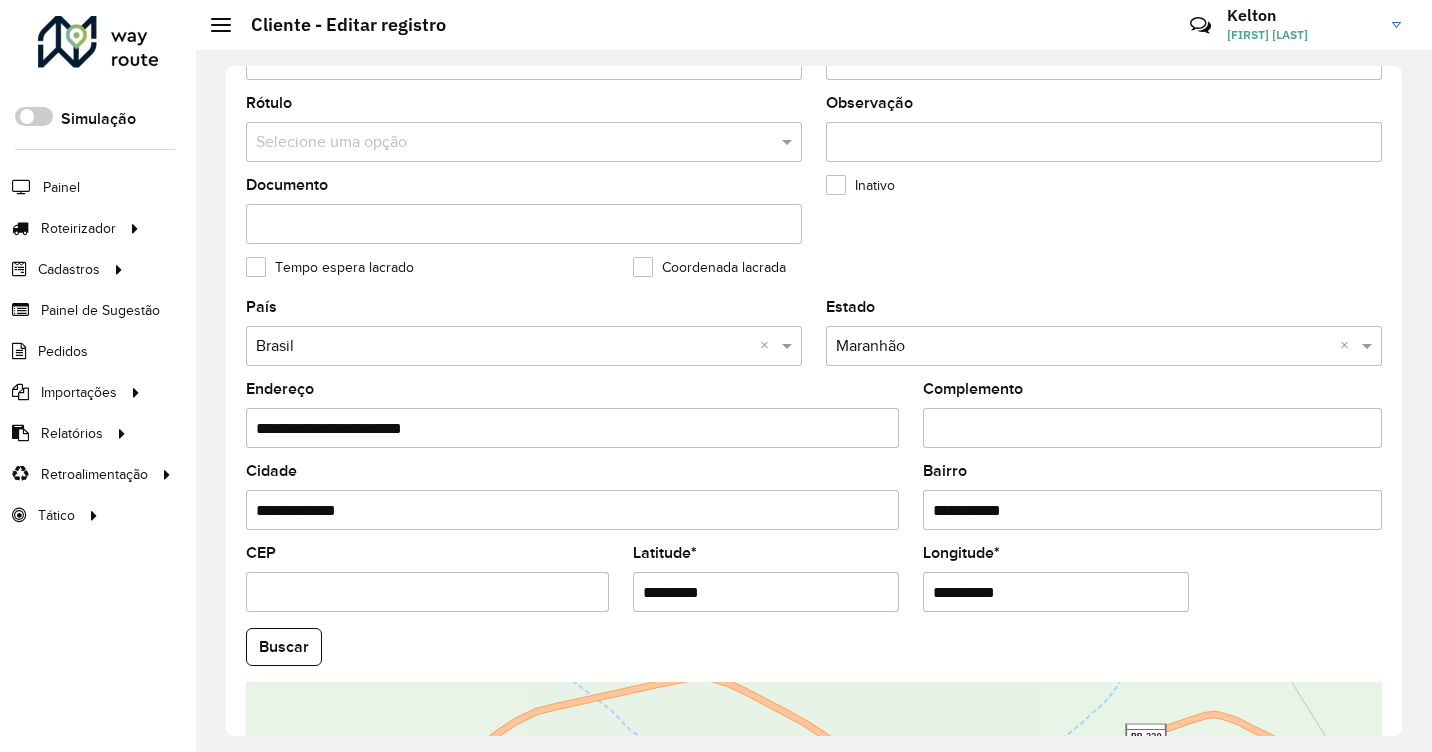 scroll, scrollTop: 600, scrollLeft: 0, axis: vertical 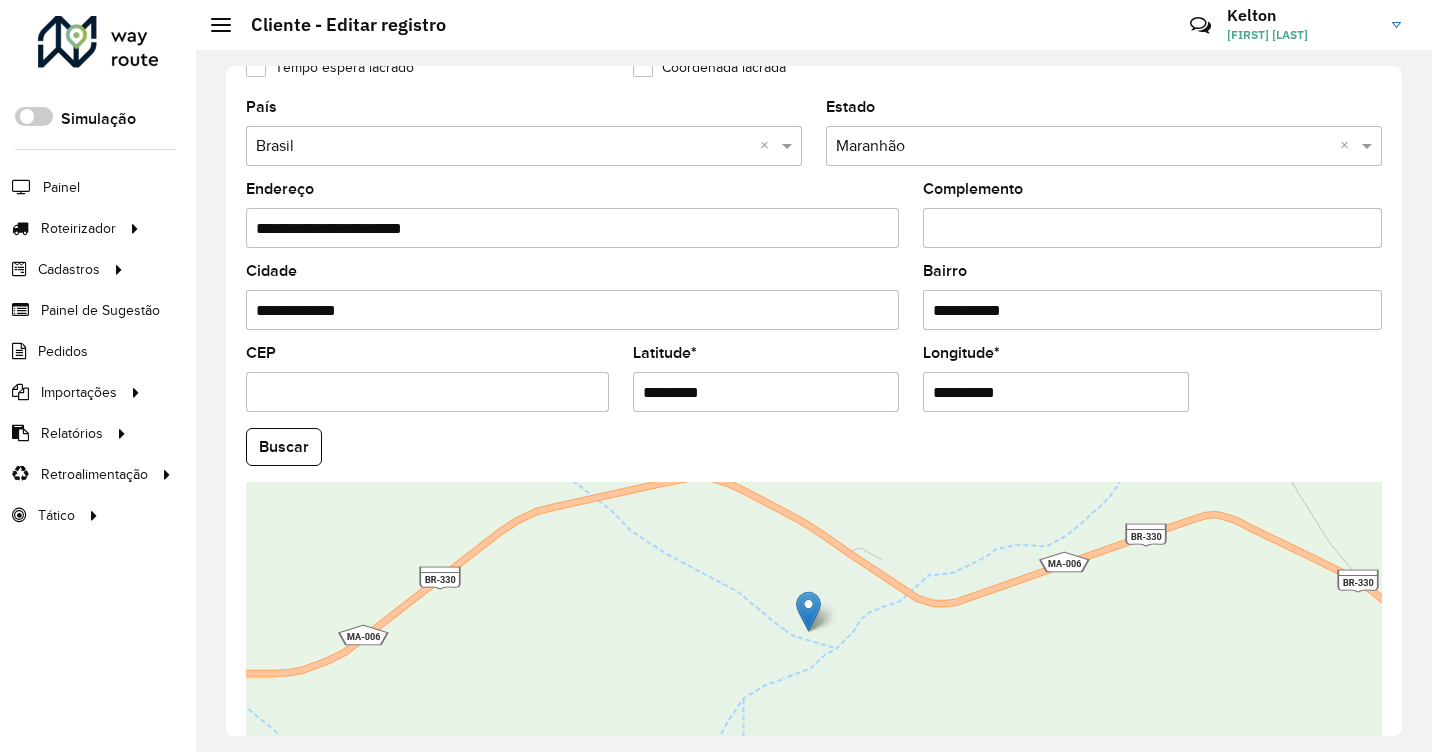 drag, startPoint x: 755, startPoint y: 384, endPoint x: 567, endPoint y: 369, distance: 188.59746 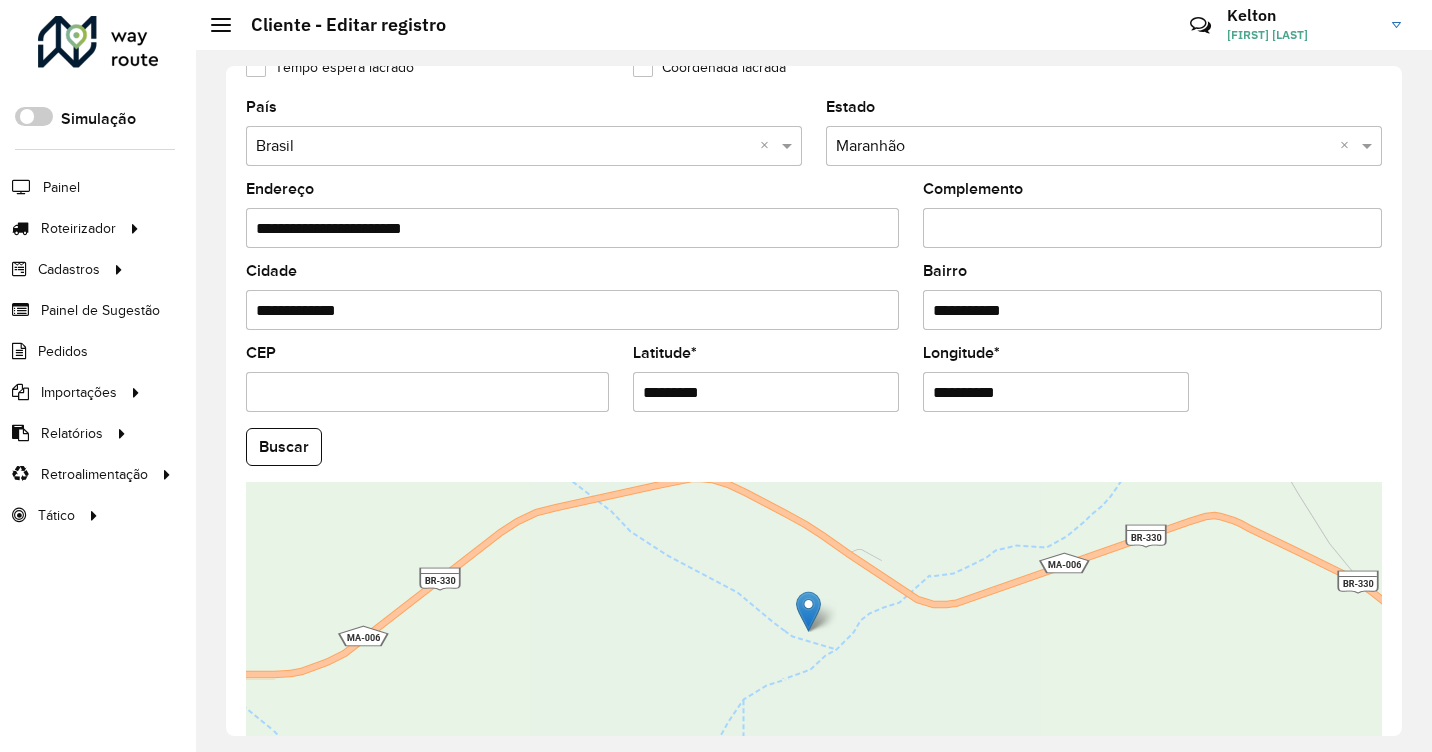 drag, startPoint x: 1040, startPoint y: 391, endPoint x: 780, endPoint y: 392, distance: 260.00192 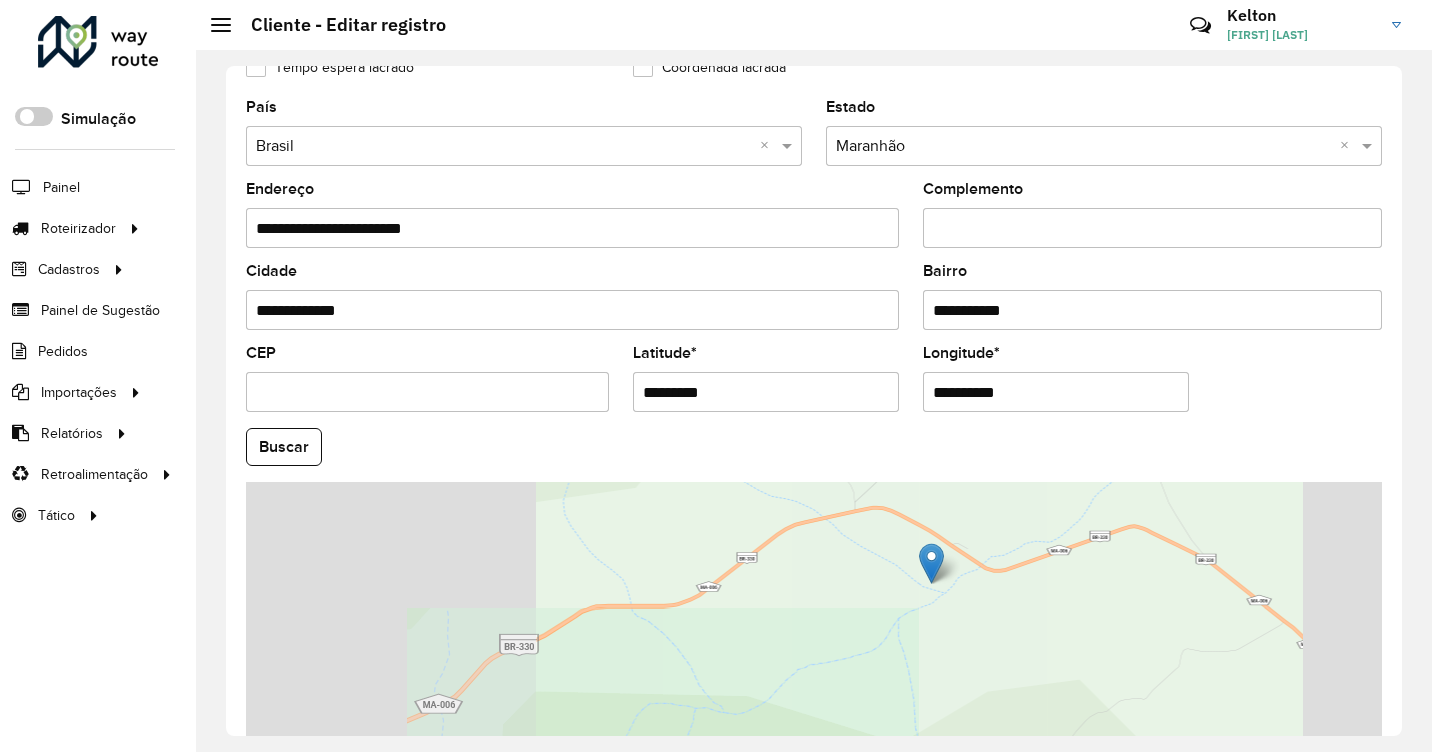 type on "**********" 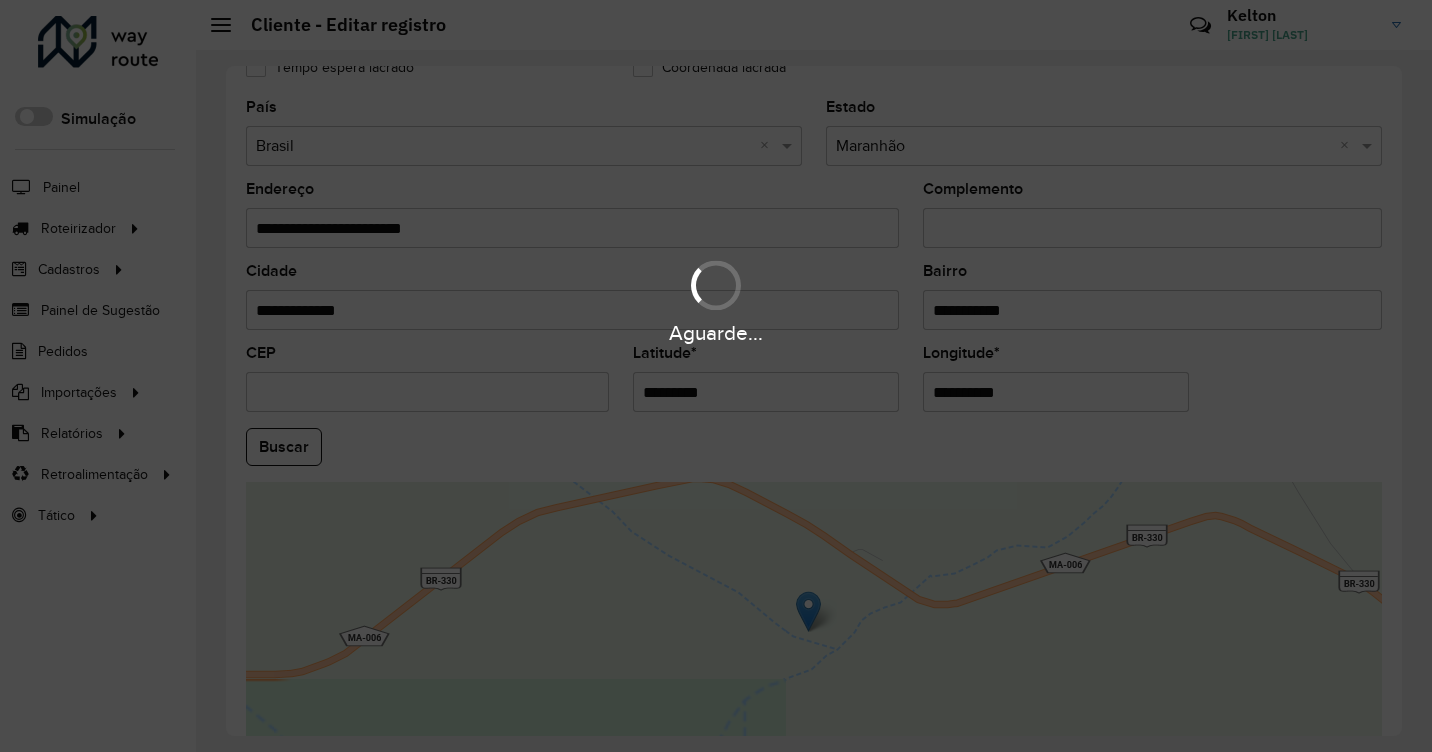 scroll, scrollTop: 646, scrollLeft: 0, axis: vertical 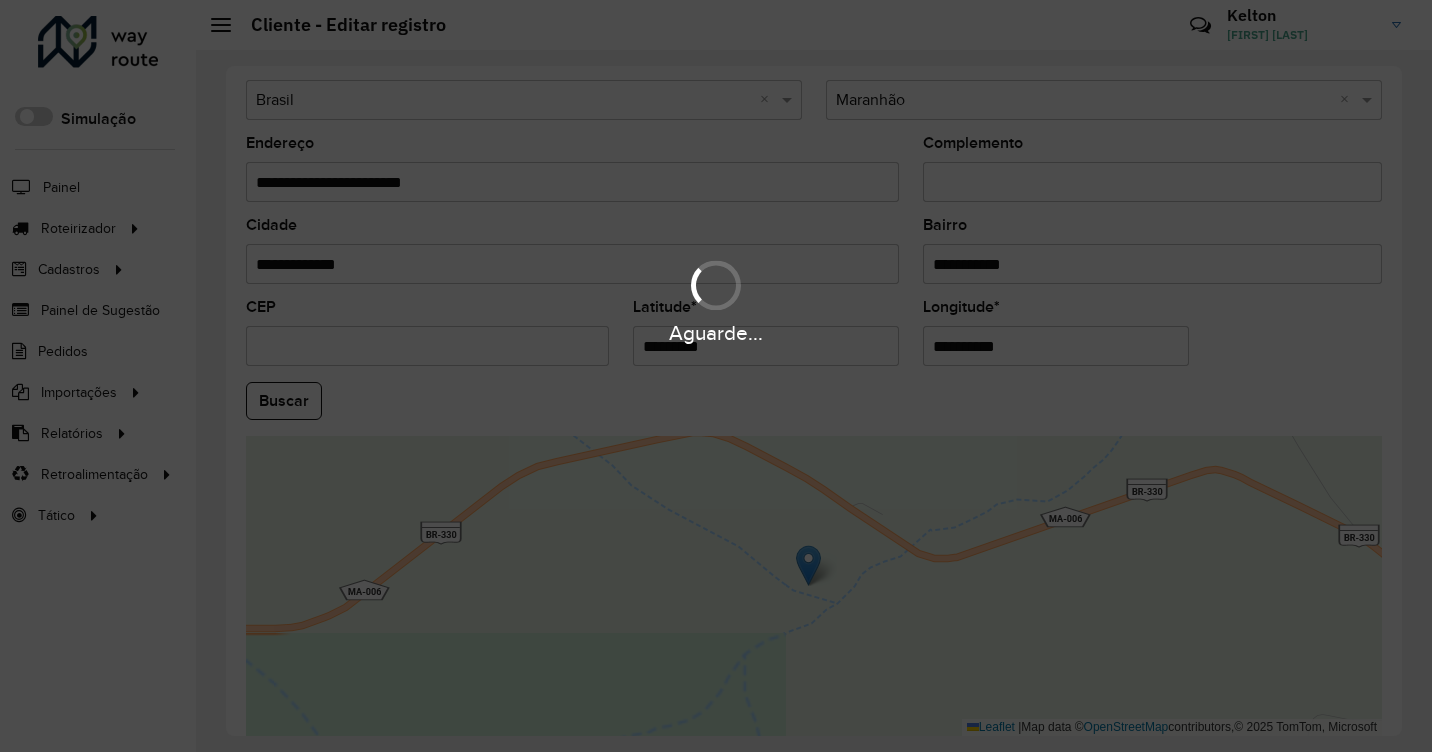 click on "Aguarde...  Pop-up bloqueado!  Seu navegador bloqueou automáticamente a abertura de uma nova janela.   Acesse as configurações e adicione o endereço do sistema a lista de permissão.   Fechar  Roteirizador AmbevTech Simulação Painel Roteirizador Entregas Vendas Cadastros Checkpoint Classificações de venda Cliente Consulta de setores Depósito Disponibilidade de veículos Fator tipo de produto Gabarito planner Grupo Rota Fator Tipo Produto Grupo de rotas exclusiva Grupo de setores Layout integração Modelo Parada Pedágio Perfil de Vendedor Ponto de apoio FAD Produto Restrição de Atendimento Planner Rodízio de placa Rota exclusiva FAD Rótulo Setor Setor Planner Tipo de cliente Tipo de veículo Tipo de veículo RN Transportadora Vendedor Veículo Painel de Sugestão Pedidos Importações Classificação e volume de venda Clientes Fator tipo produto Gabarito planner Grade de atendimento Janela de atendimento Localização Pedidos Restrição de Atendimento Planner Tempo de espera Vendedor Veículos" at bounding box center (716, 376) 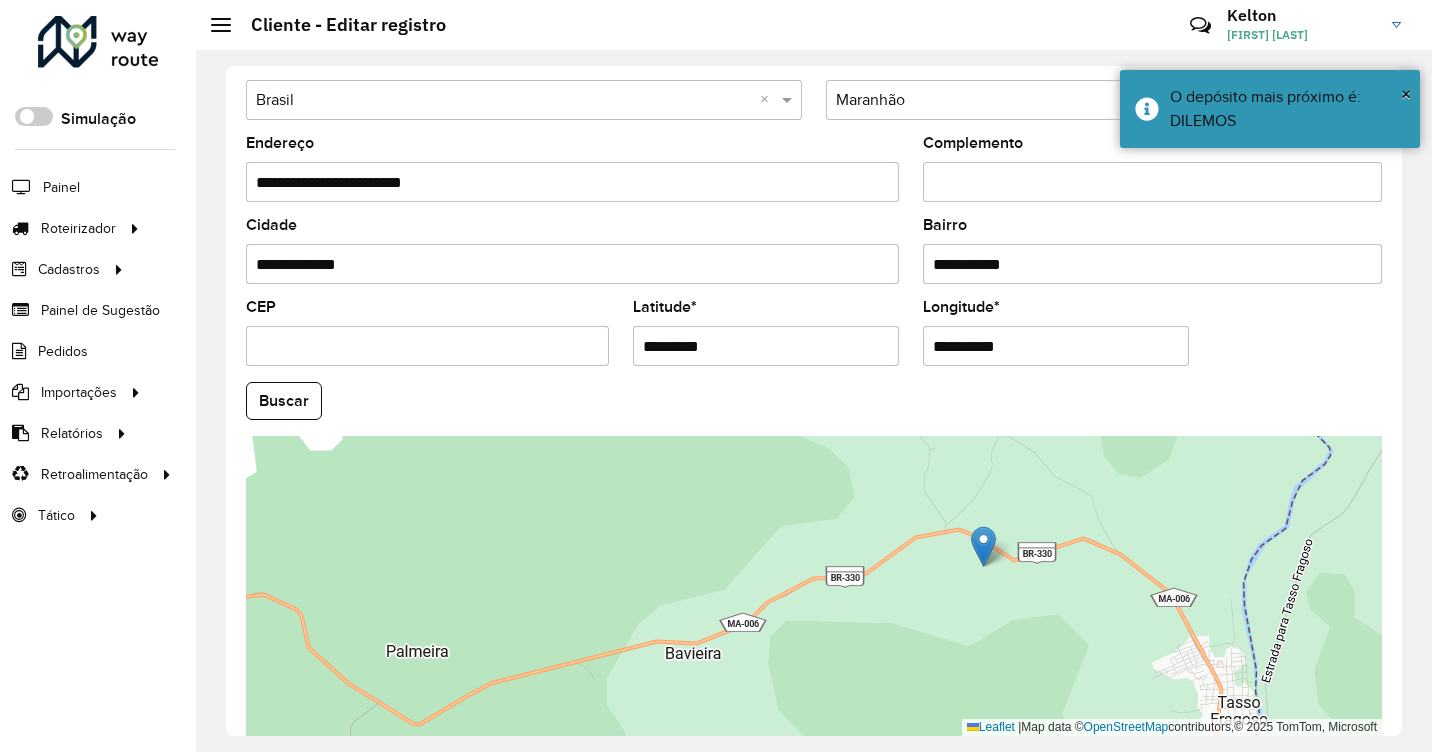 drag, startPoint x: 1169, startPoint y: 614, endPoint x: 957, endPoint y: 480, distance: 250.79872 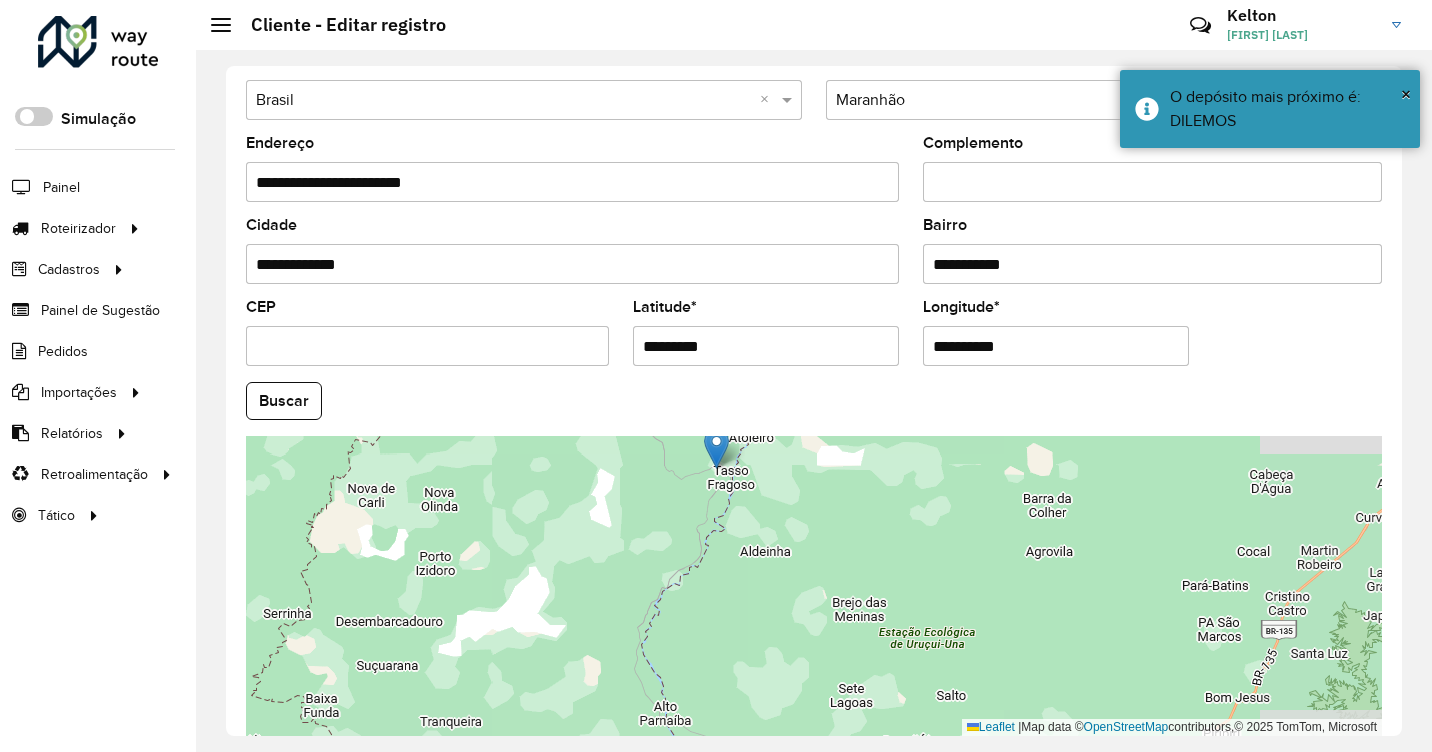 drag, startPoint x: 1047, startPoint y: 594, endPoint x: 925, endPoint y: 485, distance: 163.60013 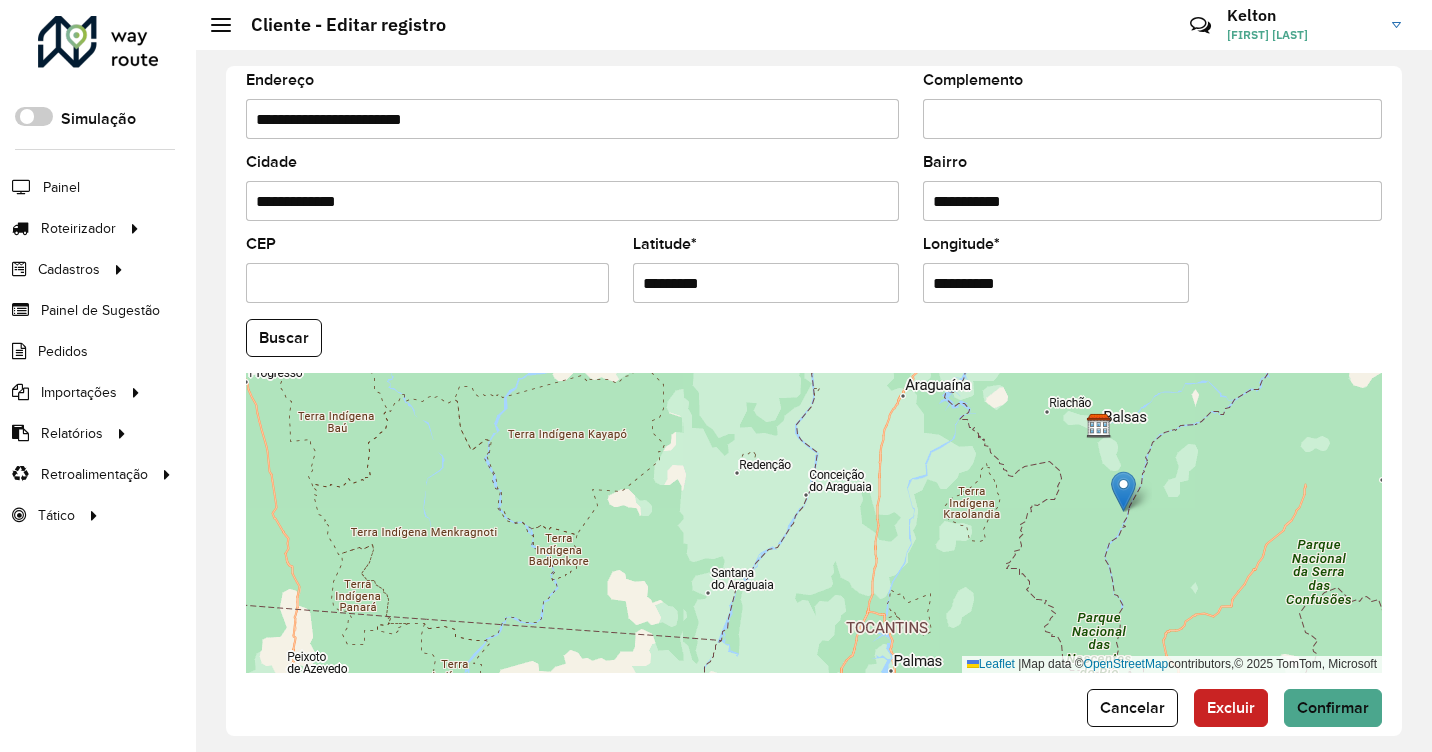 scroll, scrollTop: 736, scrollLeft: 0, axis: vertical 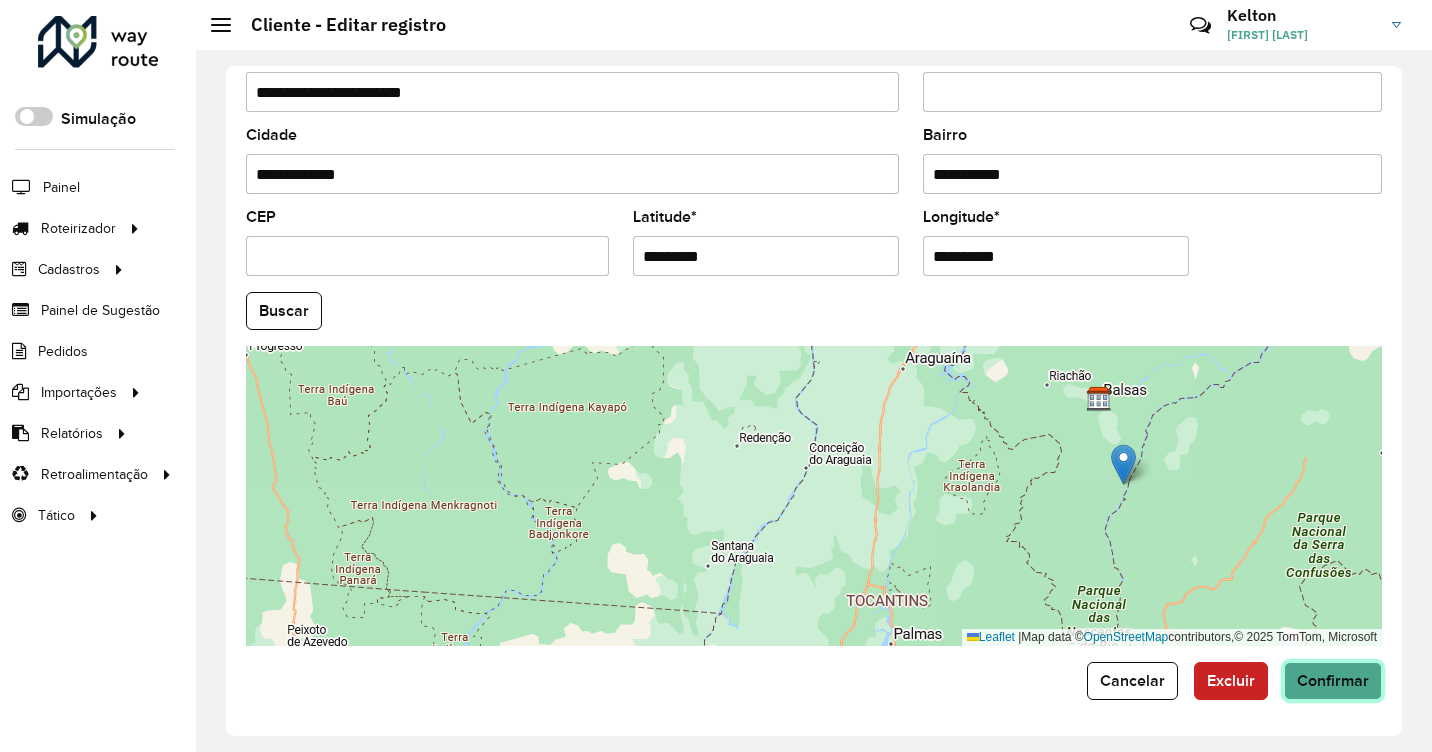 click on "Confirmar" 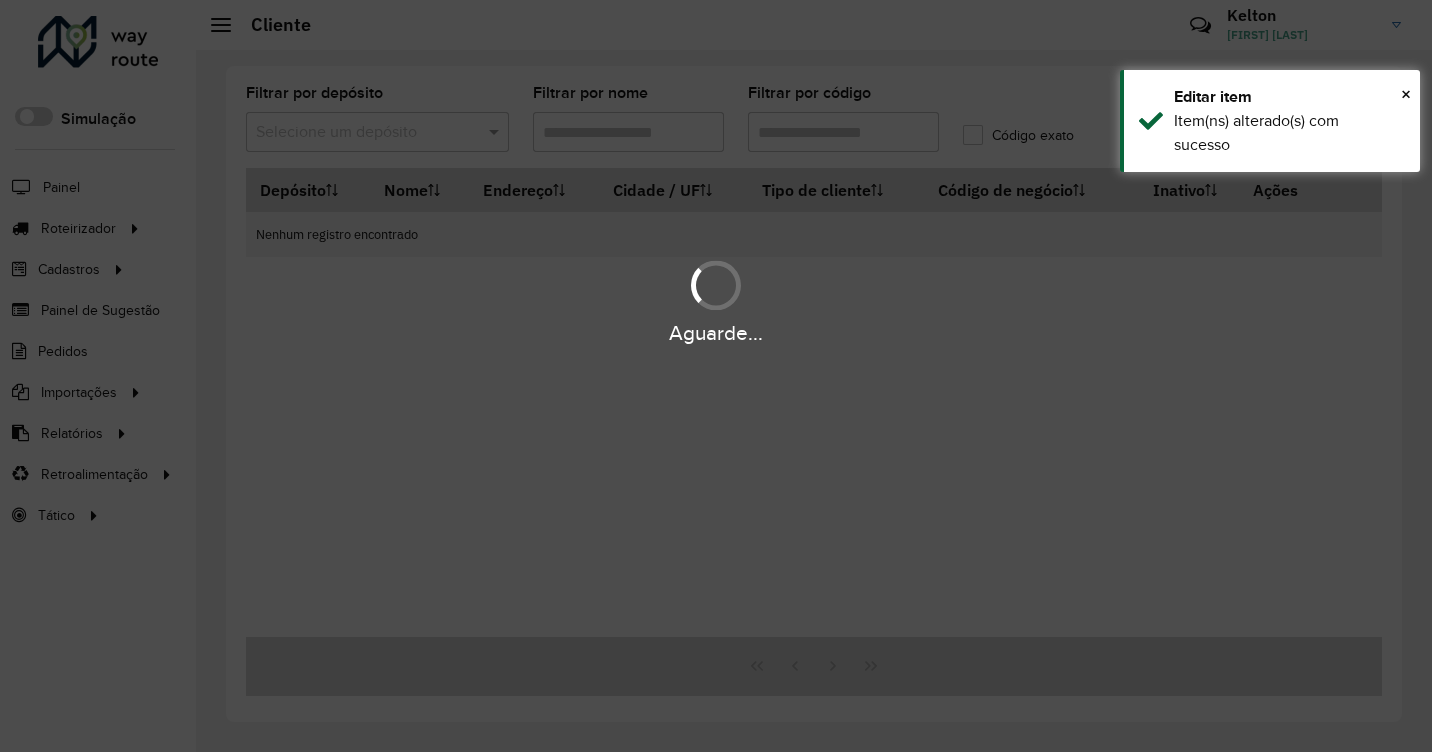 type on "****" 